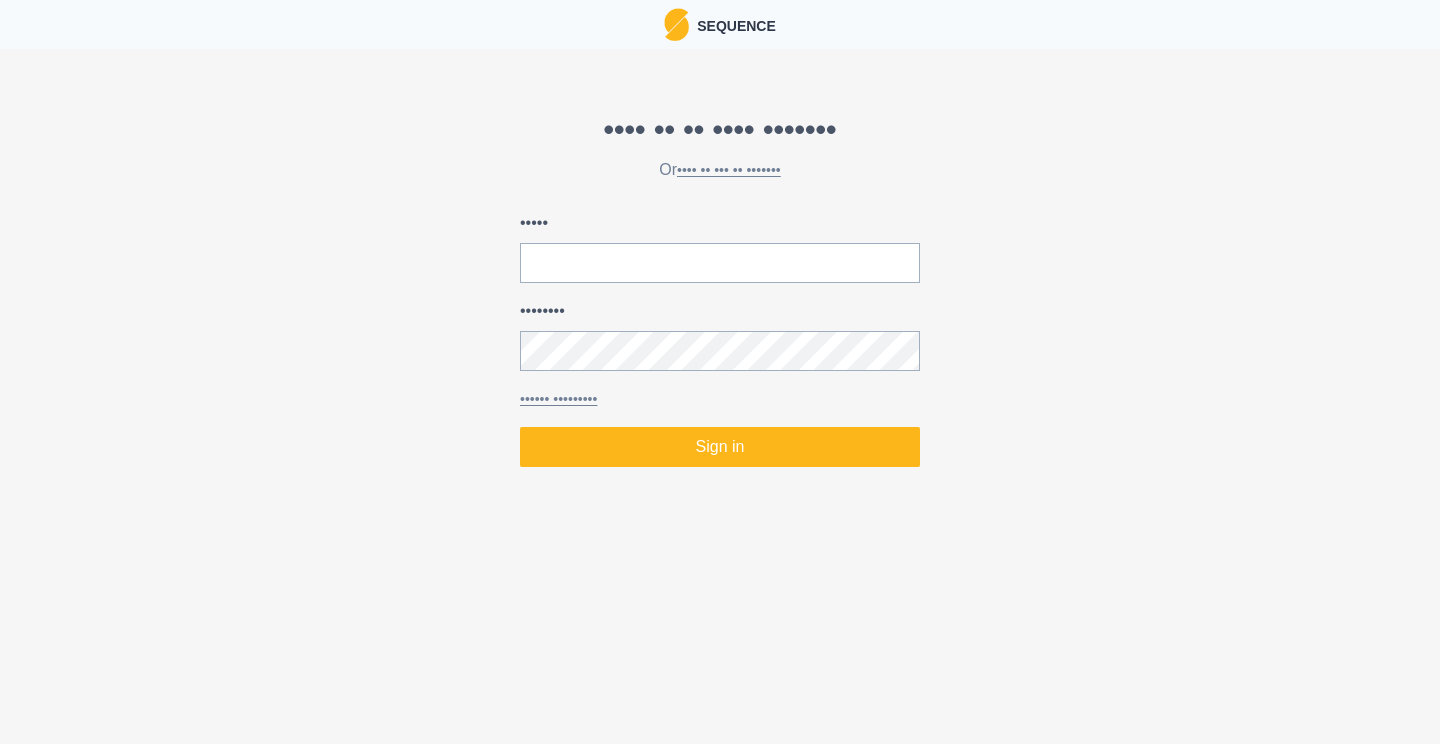 scroll, scrollTop: 0, scrollLeft: 0, axis: both 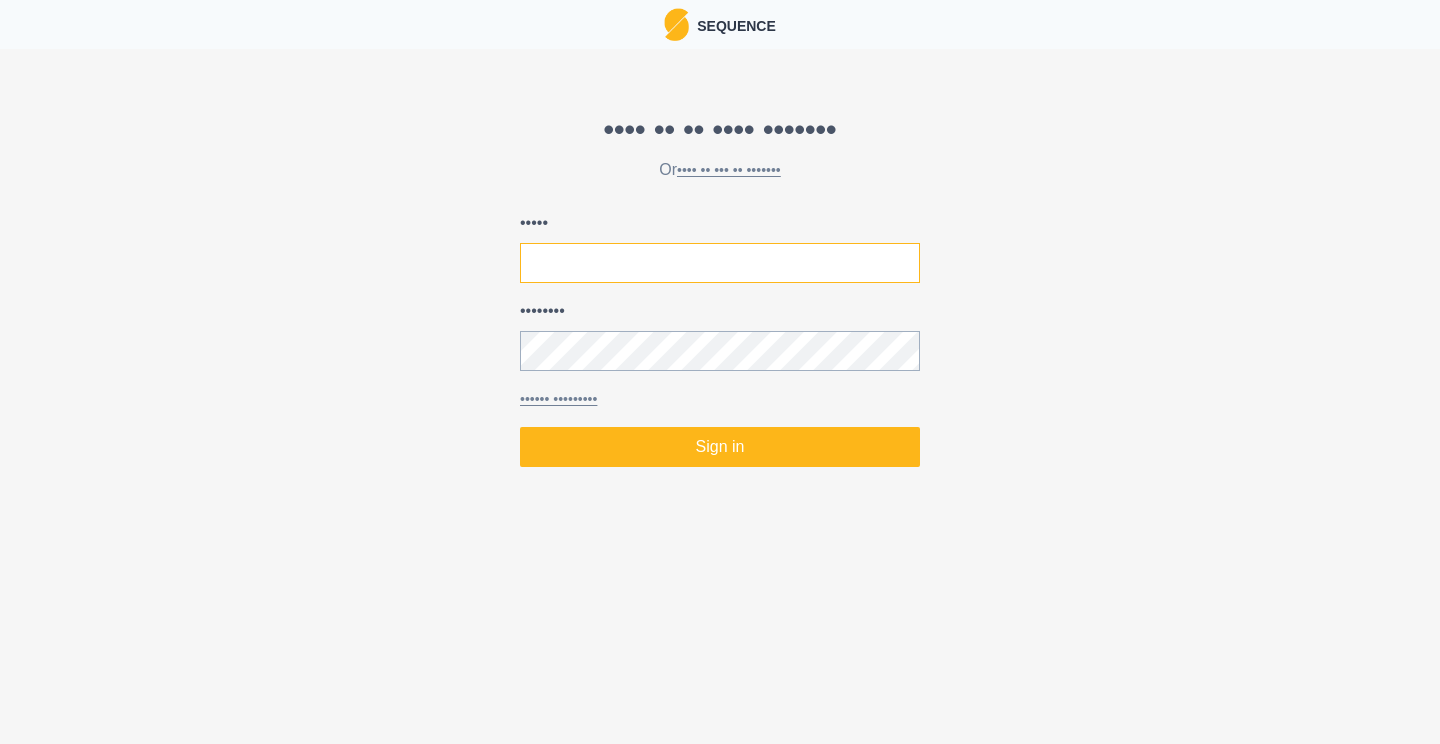 click on "•••••" at bounding box center [720, 263] 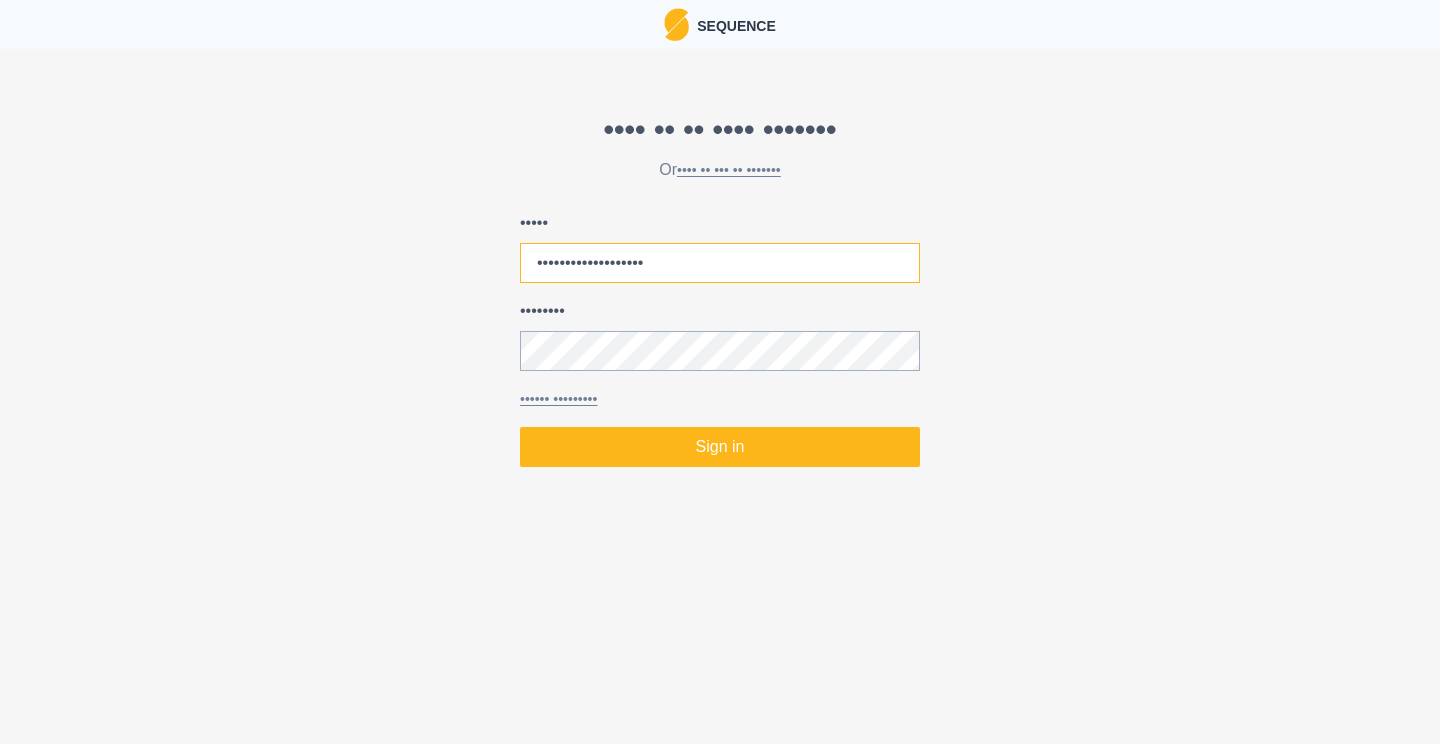 type on "•••••••••••••••••••" 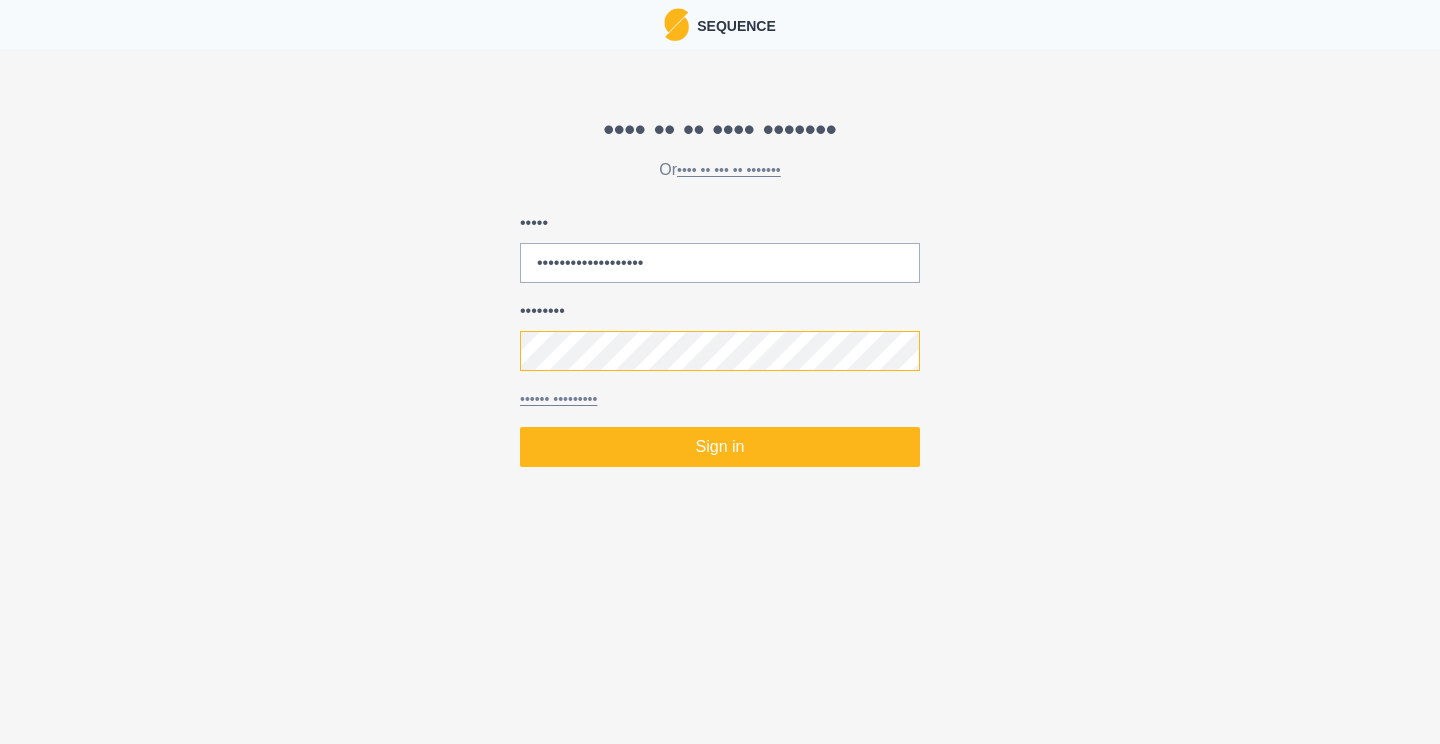 click on "Sign in" at bounding box center [720, 447] 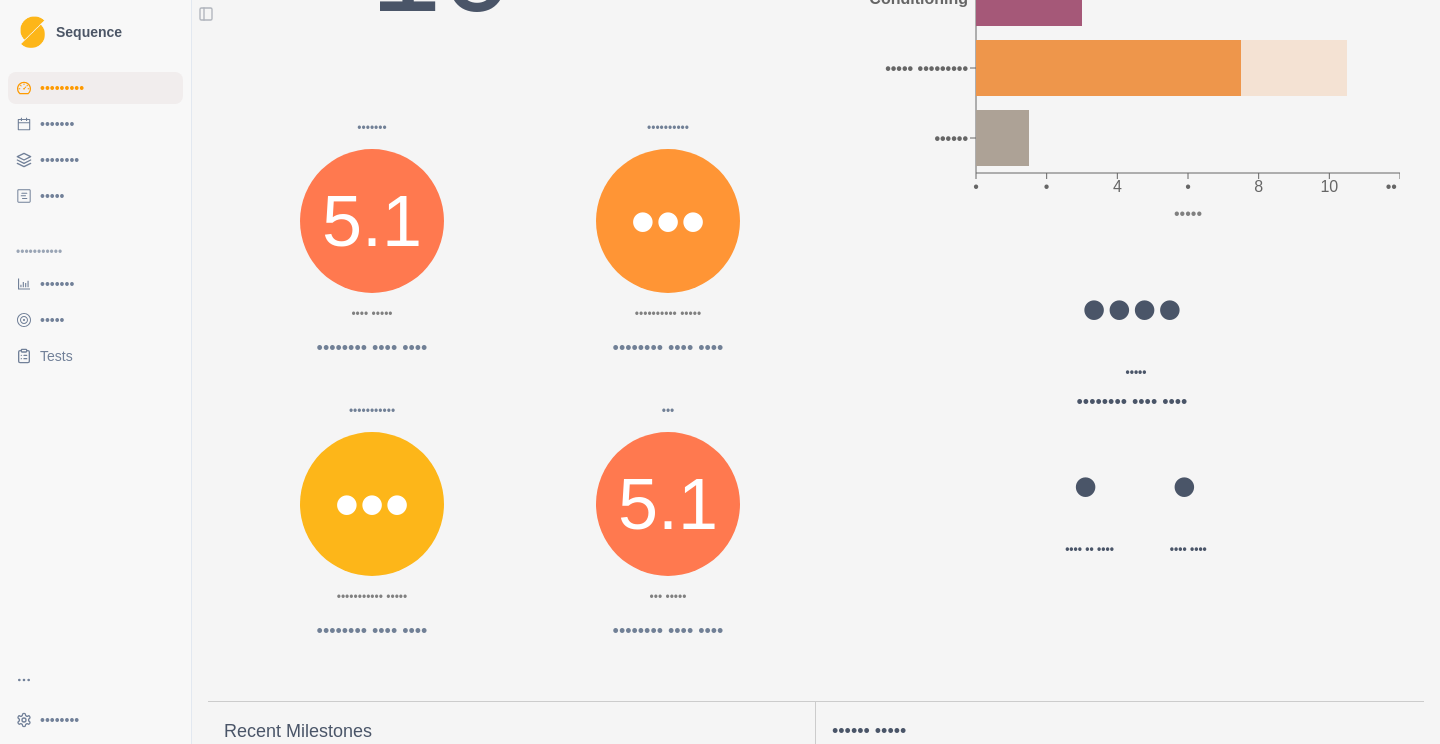 scroll, scrollTop: 483, scrollLeft: 0, axis: vertical 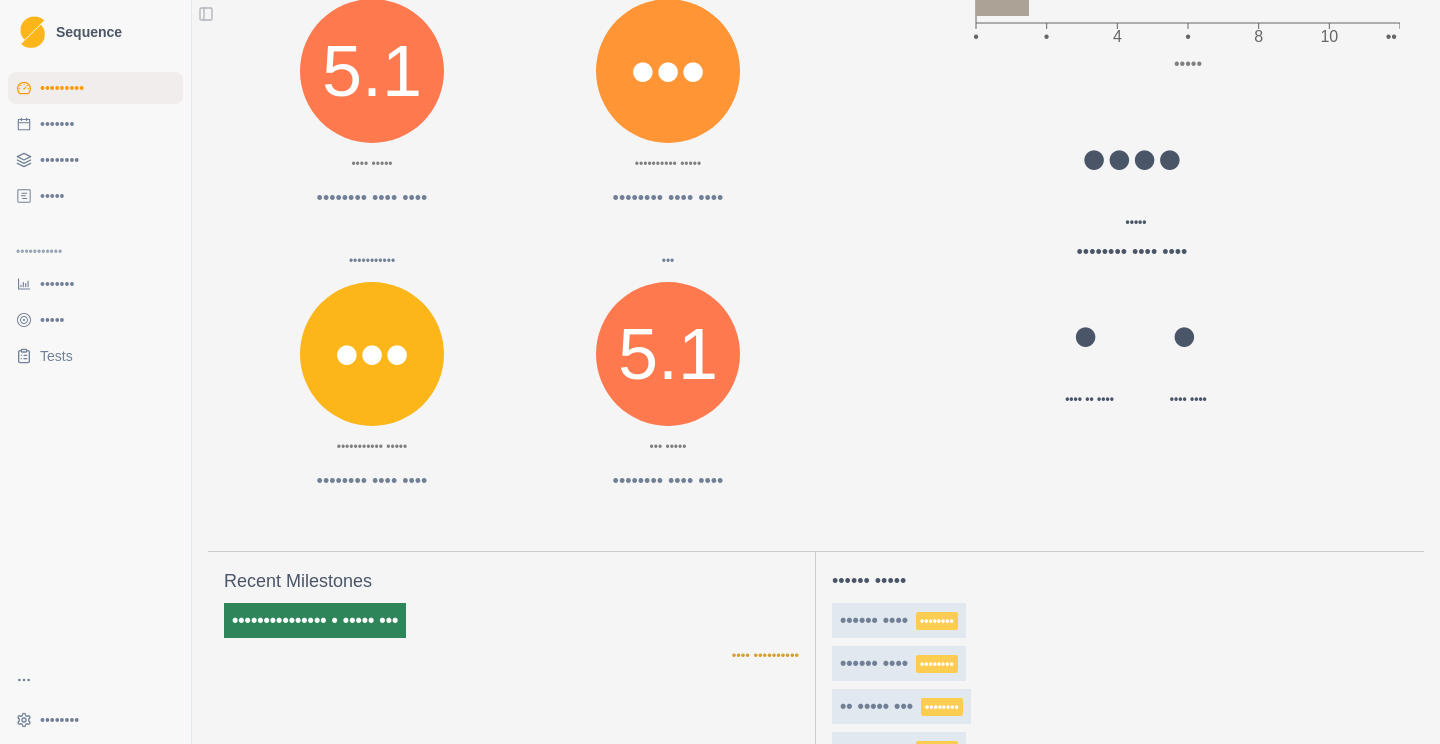 click on "••••••••••••••• • ••••• •••" at bounding box center (315, 620) 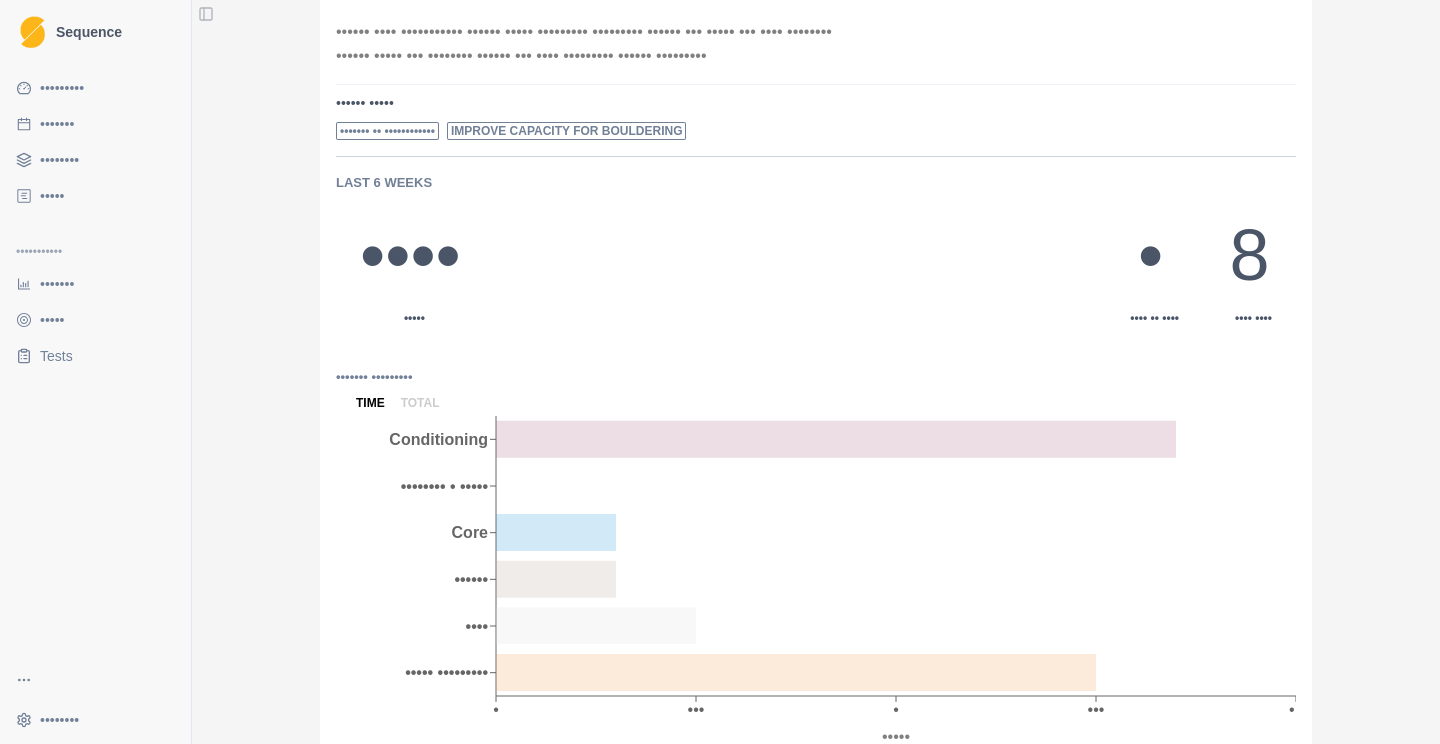 scroll, scrollTop: 0, scrollLeft: 0, axis: both 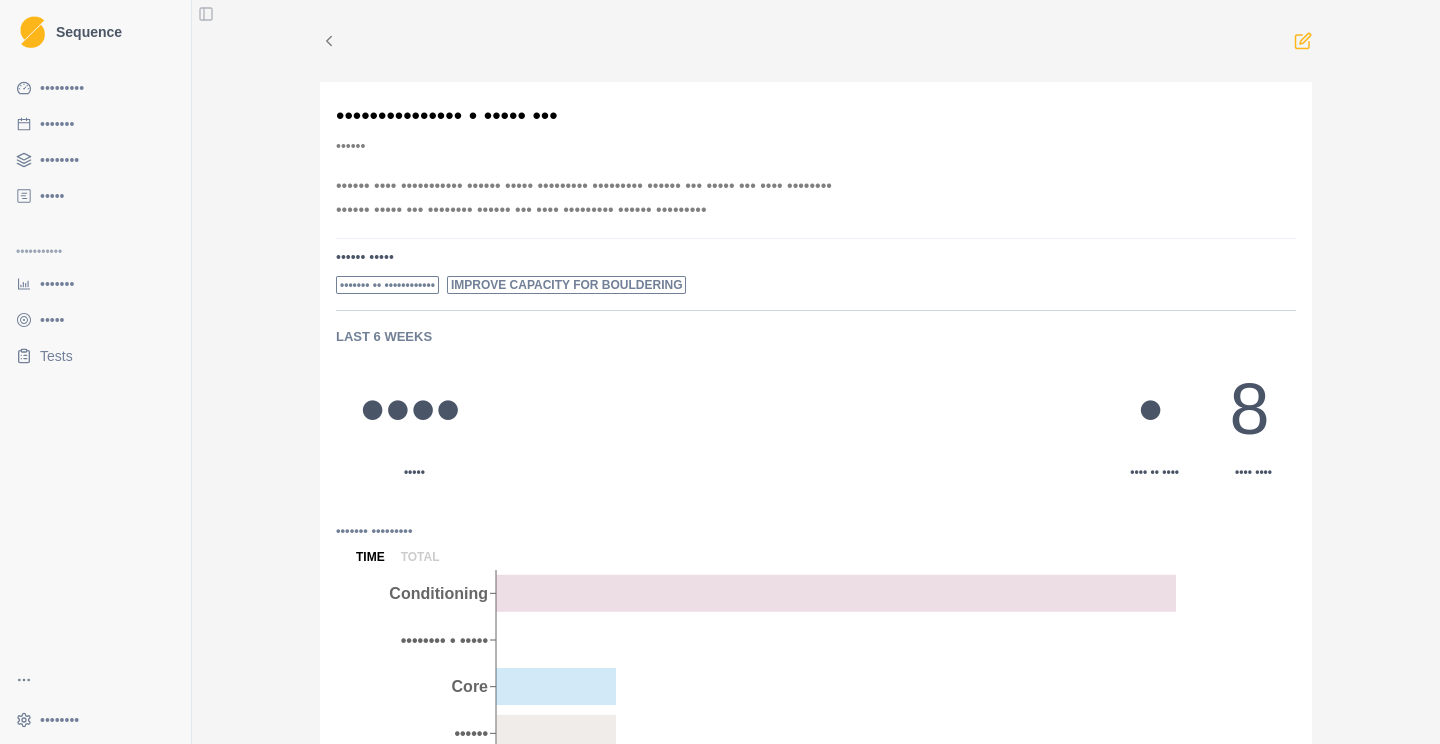 click on "•••••••••" at bounding box center (62, 88) 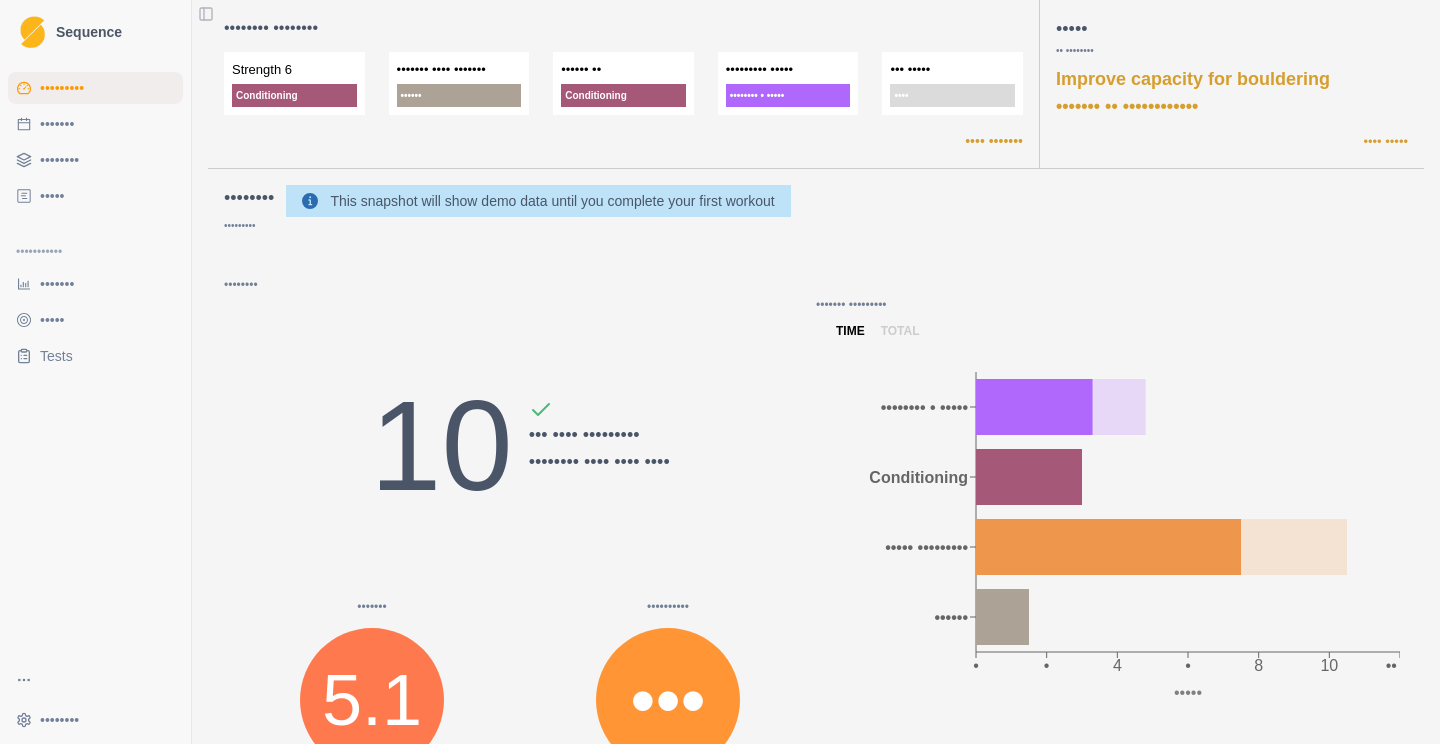 click on "5.1" at bounding box center (372, 700) 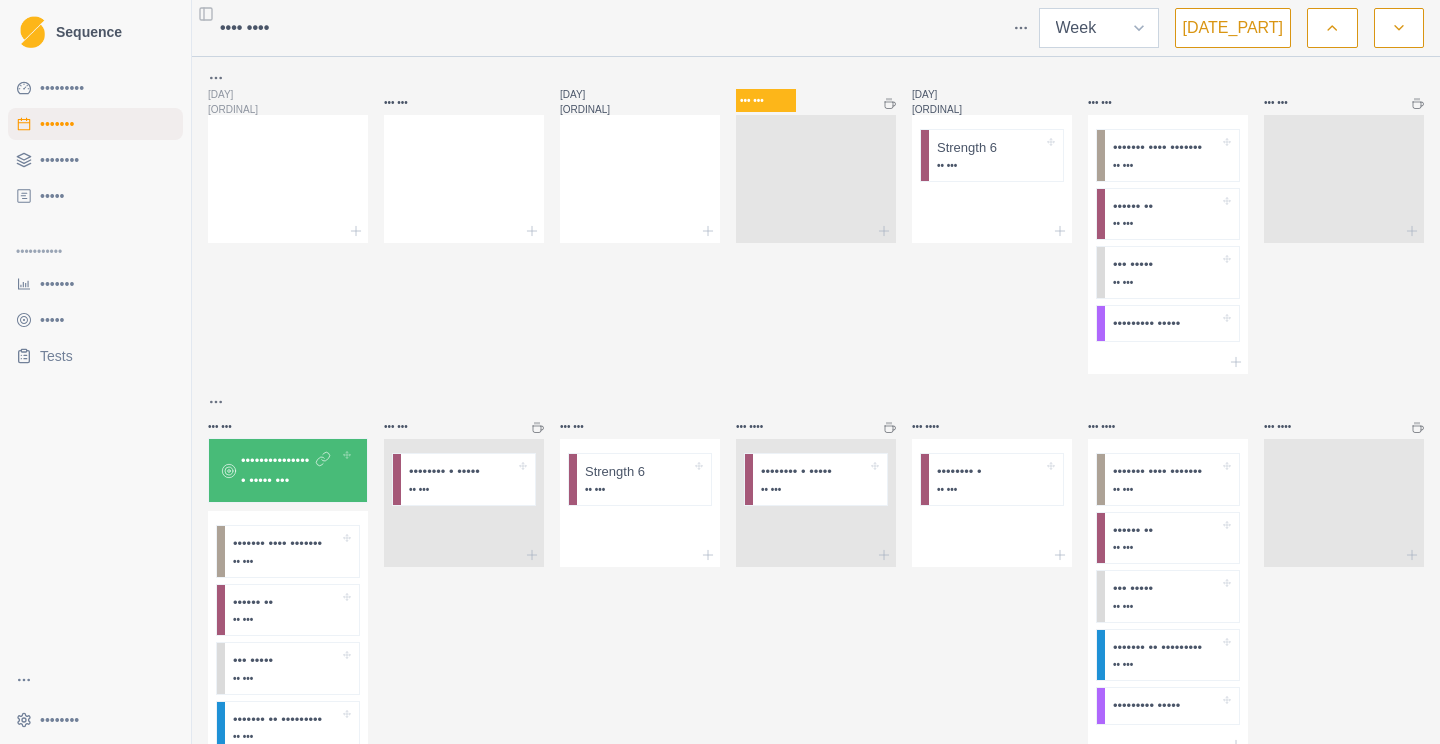 click on "•••• •••••" at bounding box center [1099, 28] 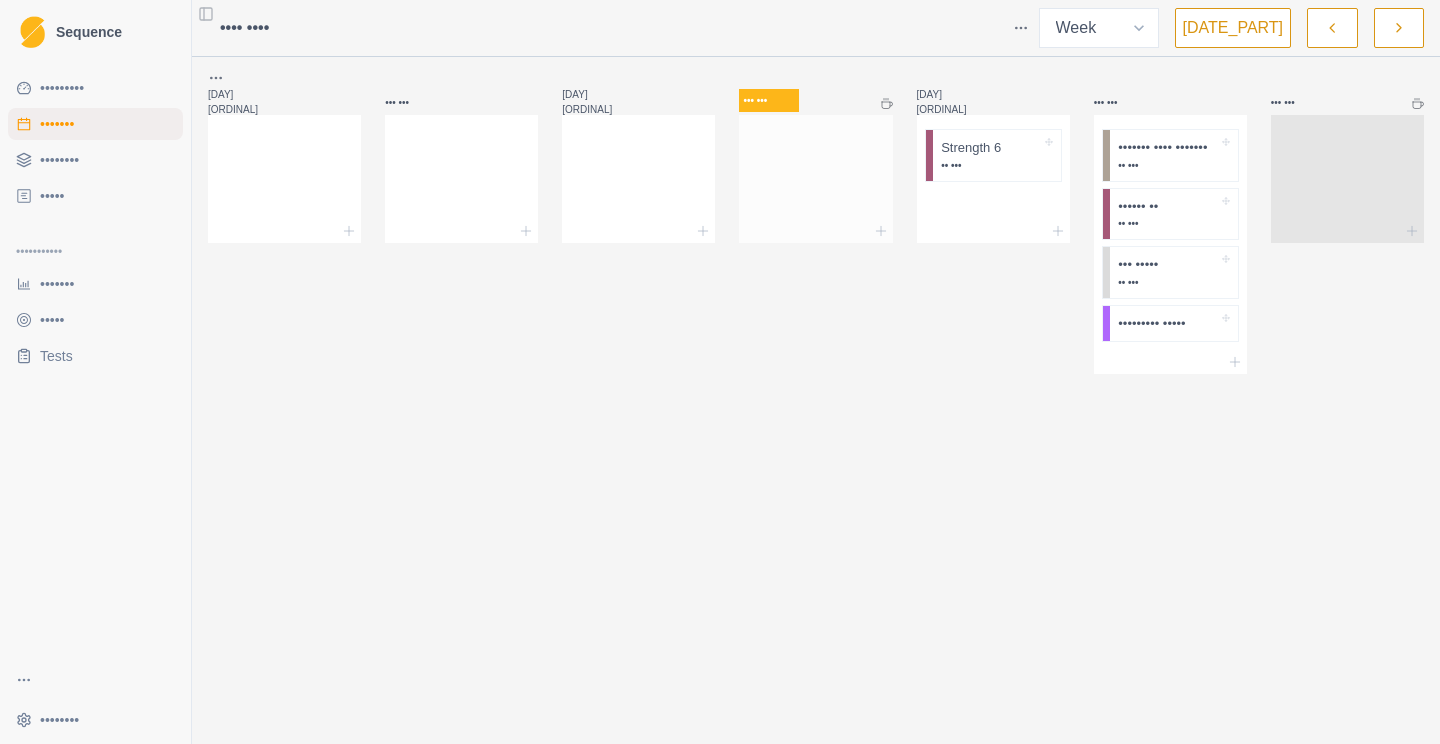 click at bounding box center (815, 175) 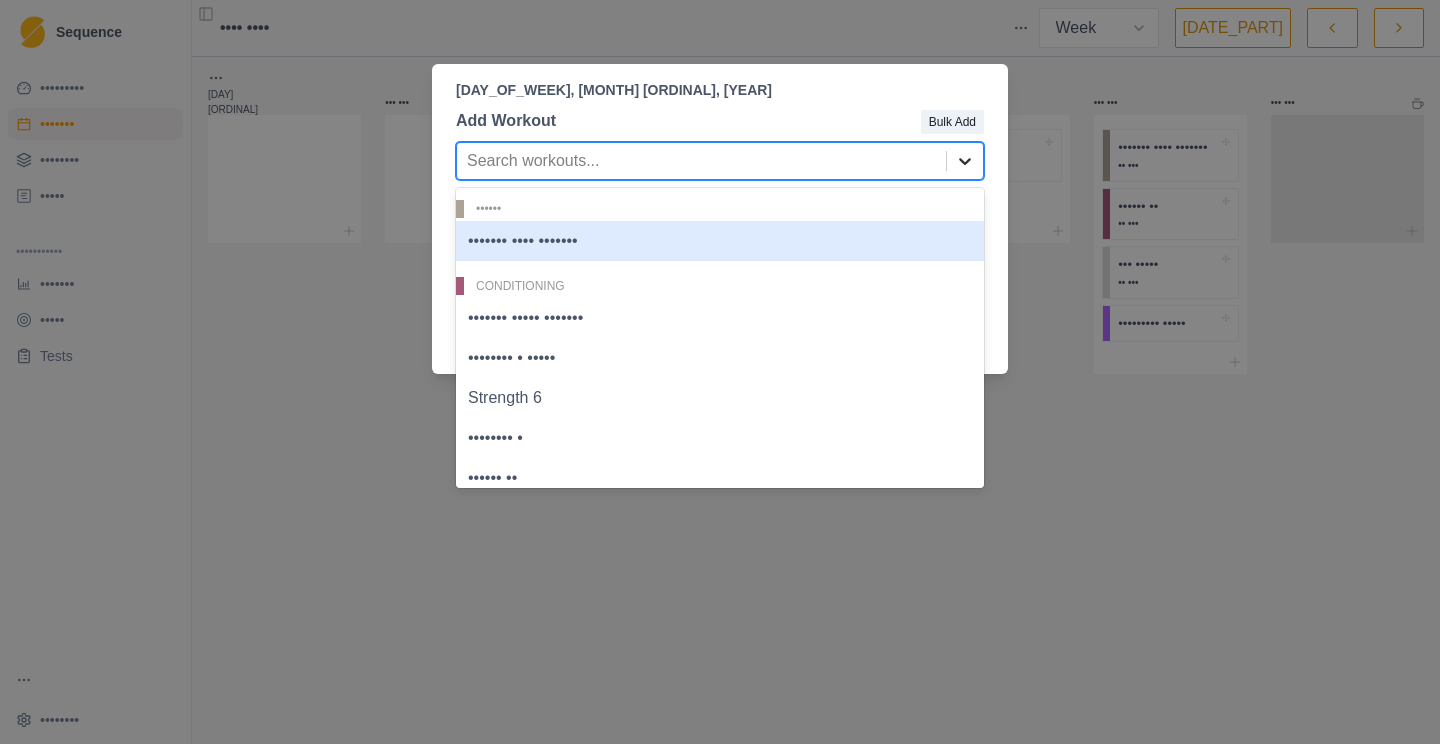click at bounding box center [965, 161] 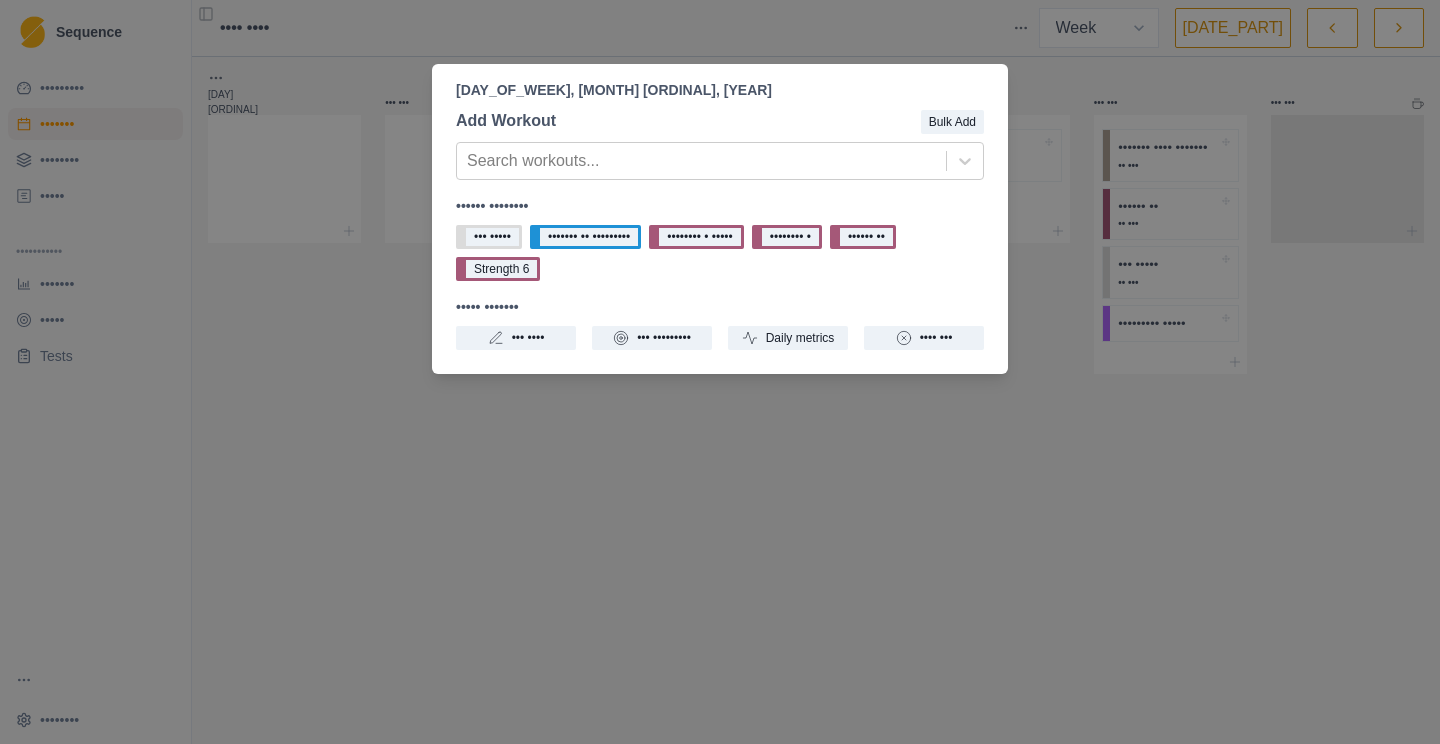 click on "[DAY_OF_WEEK], [MONTH] [ORDINAL], [YEAR] [ACTION] [ACTION] [ACTION]... [ACTION] [ACTION] [ACTION] [ACTION] [ACTION] [ACTION] [ACTION] [ACTION] [ACTION] [ACTION] [ACTION] [ACTION] [ACTION] [ACTION] [ACTION]" at bounding box center [720, 372] 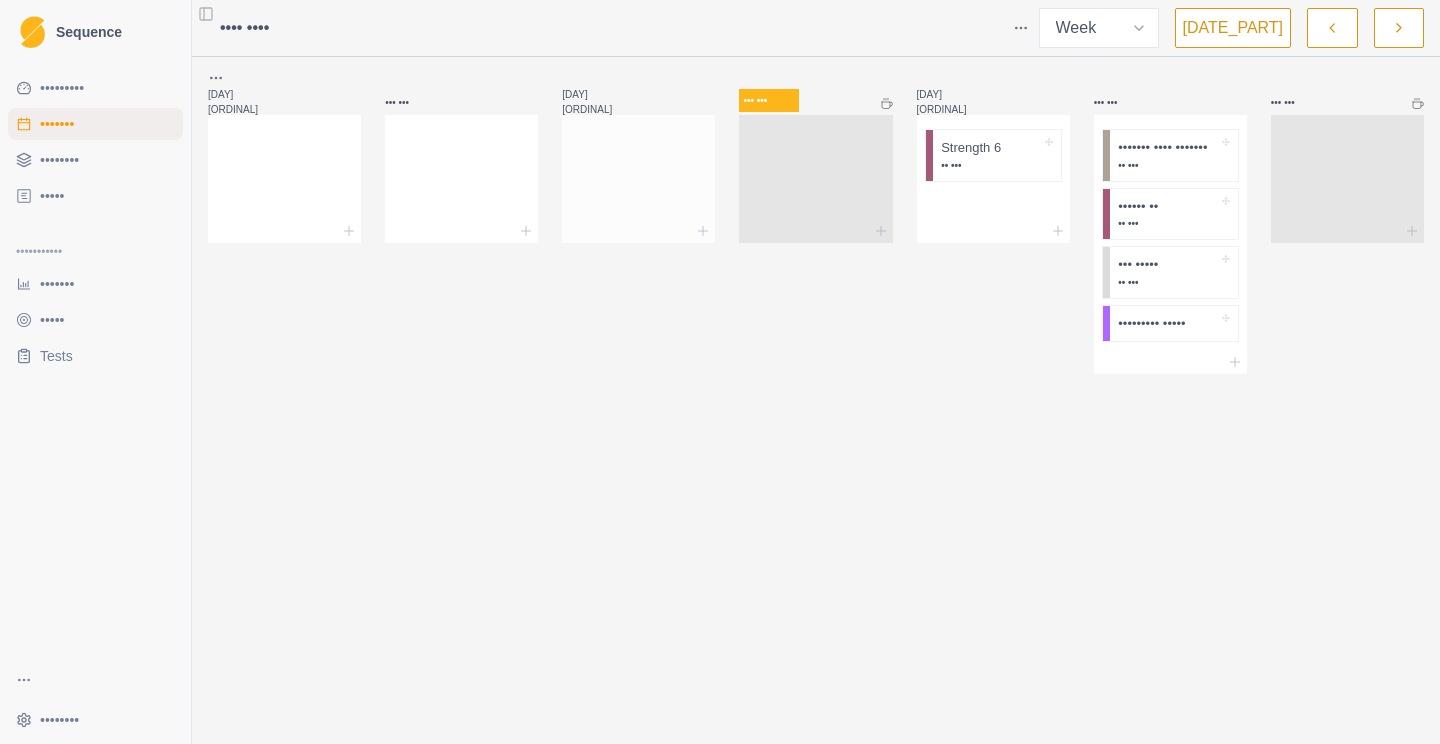 click at bounding box center [284, 175] 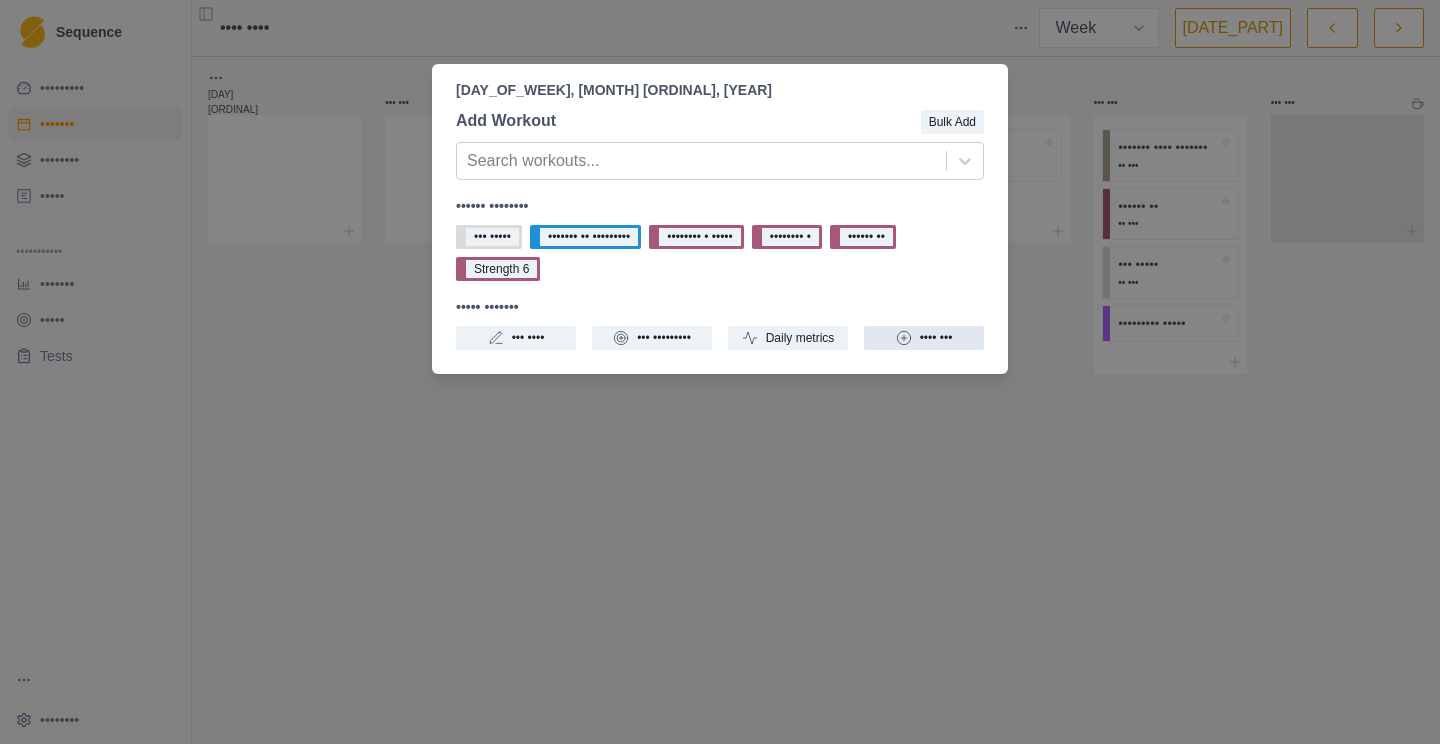 click on "•••• •••" at bounding box center [924, 338] 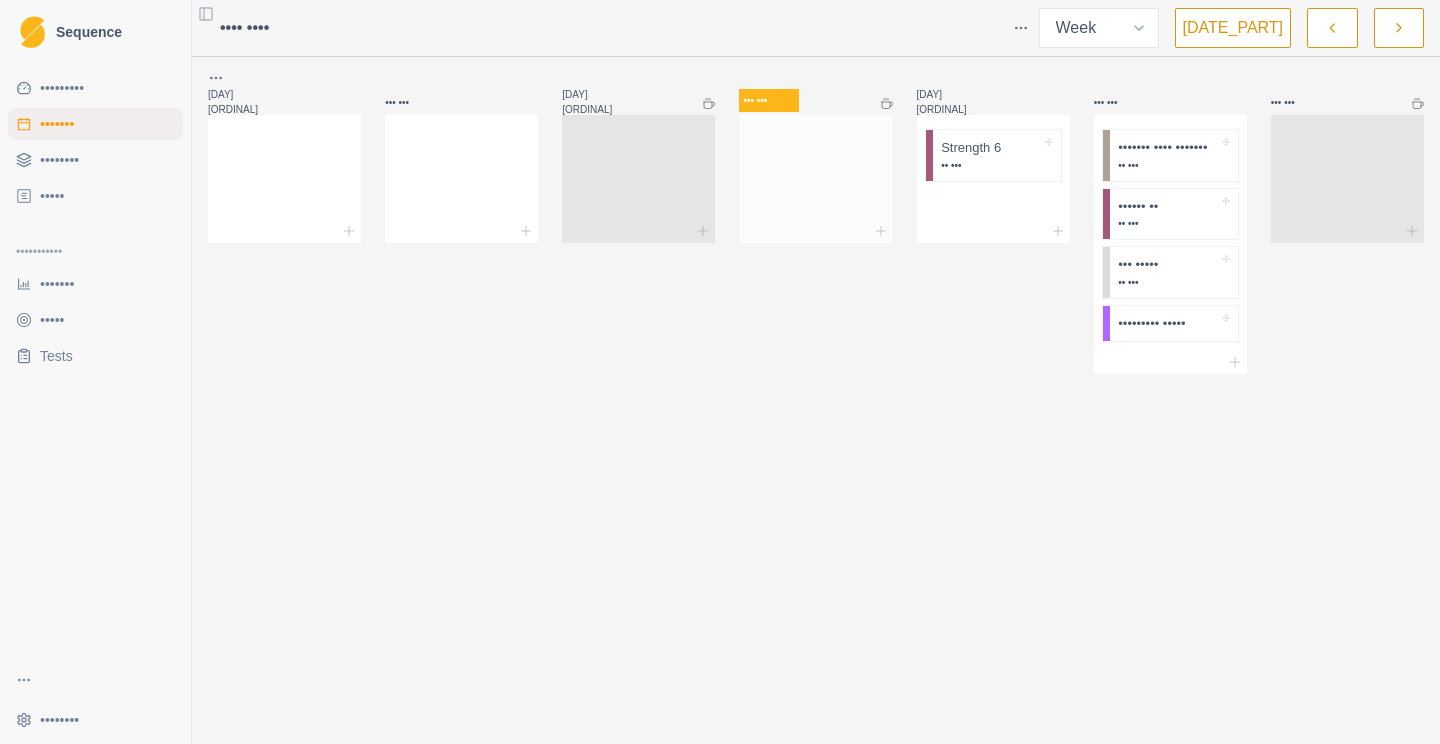 click at bounding box center (638, 175) 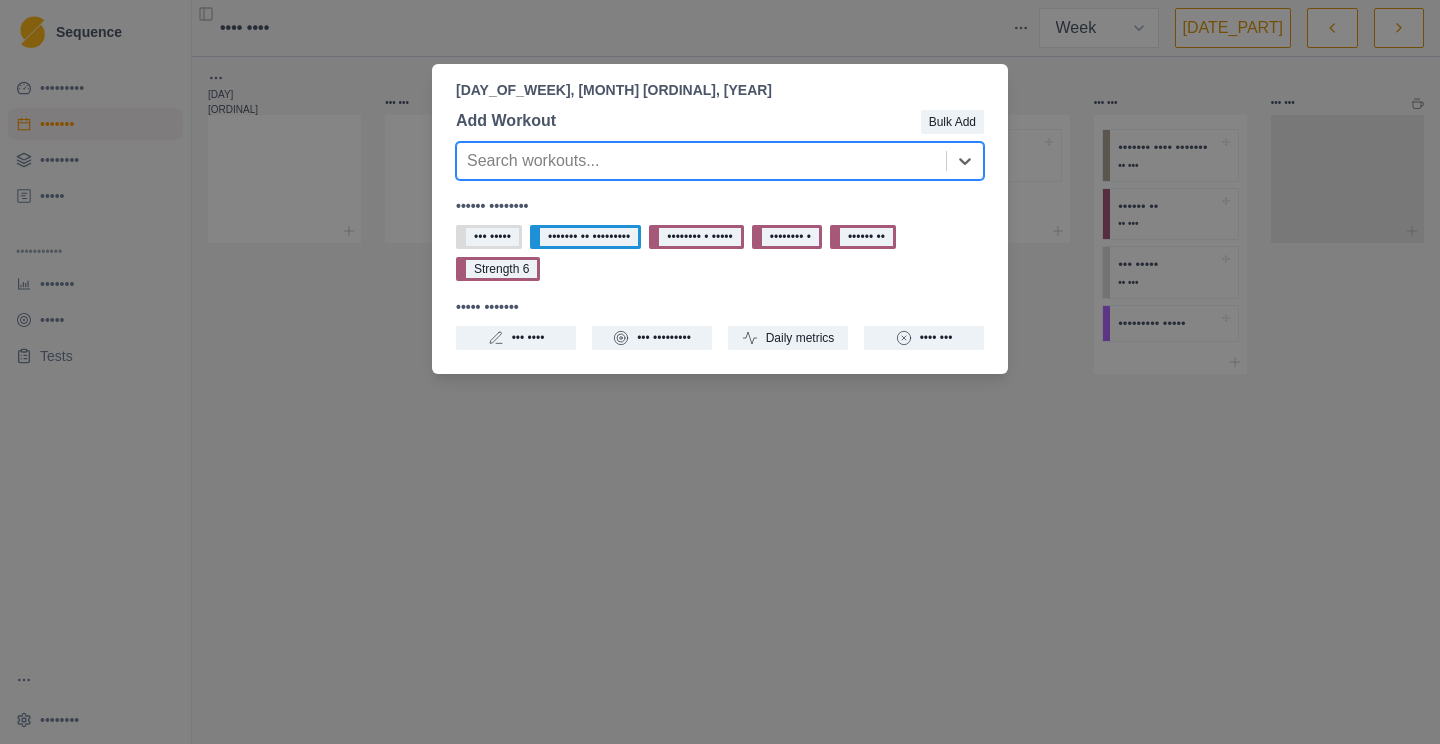 click on "[DAY_OF_WEEK], [MONTH] [ORDINAL], [YEAR] [ACTION] [ACTION] [ACTION]... [ACTION] [ACTION] [ACTION] [ACTION] [ACTION] [ACTION] [ACTION] [ACTION] [ACTION] [ACTION] [ACTION] [ACTION] [ACTION] [ACTION] [ACTION]" at bounding box center (720, 372) 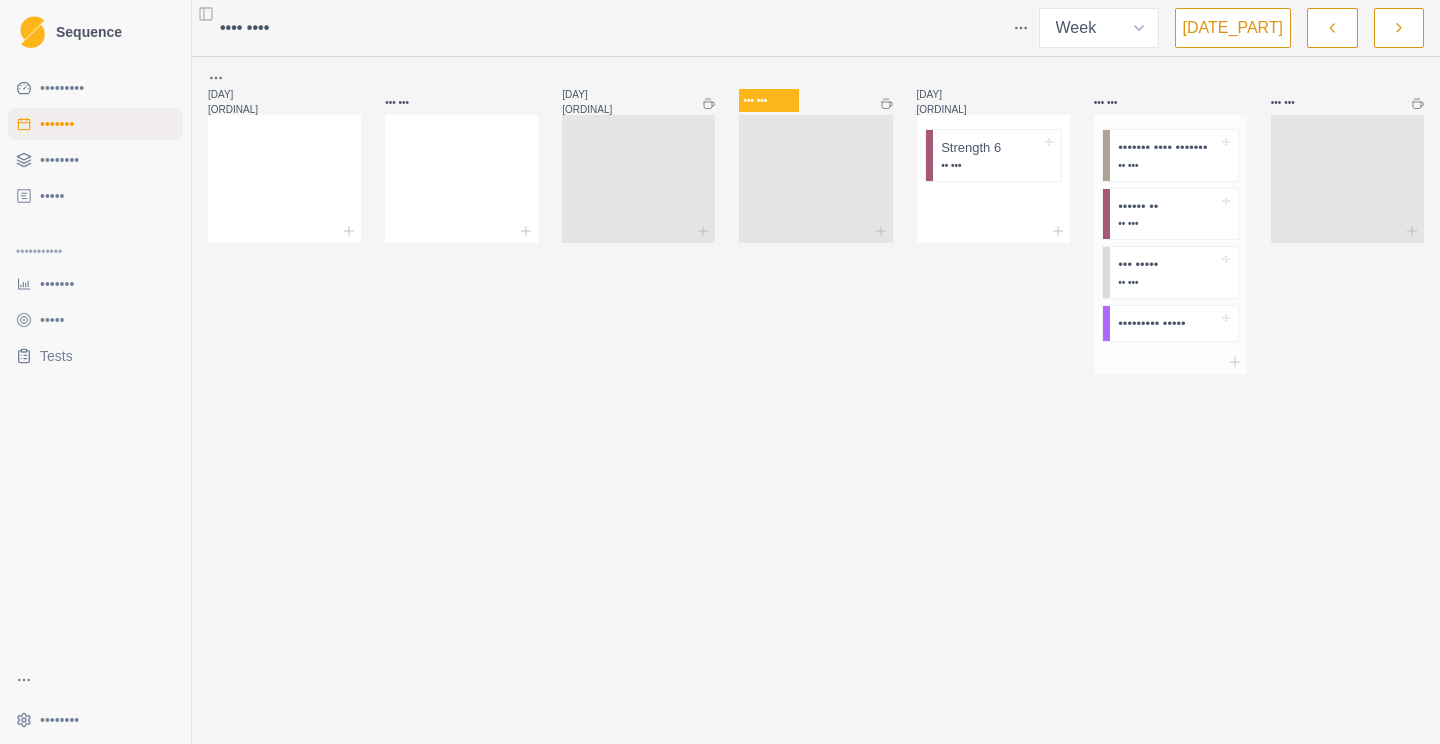 click on "•• •••" at bounding box center (991, 165) 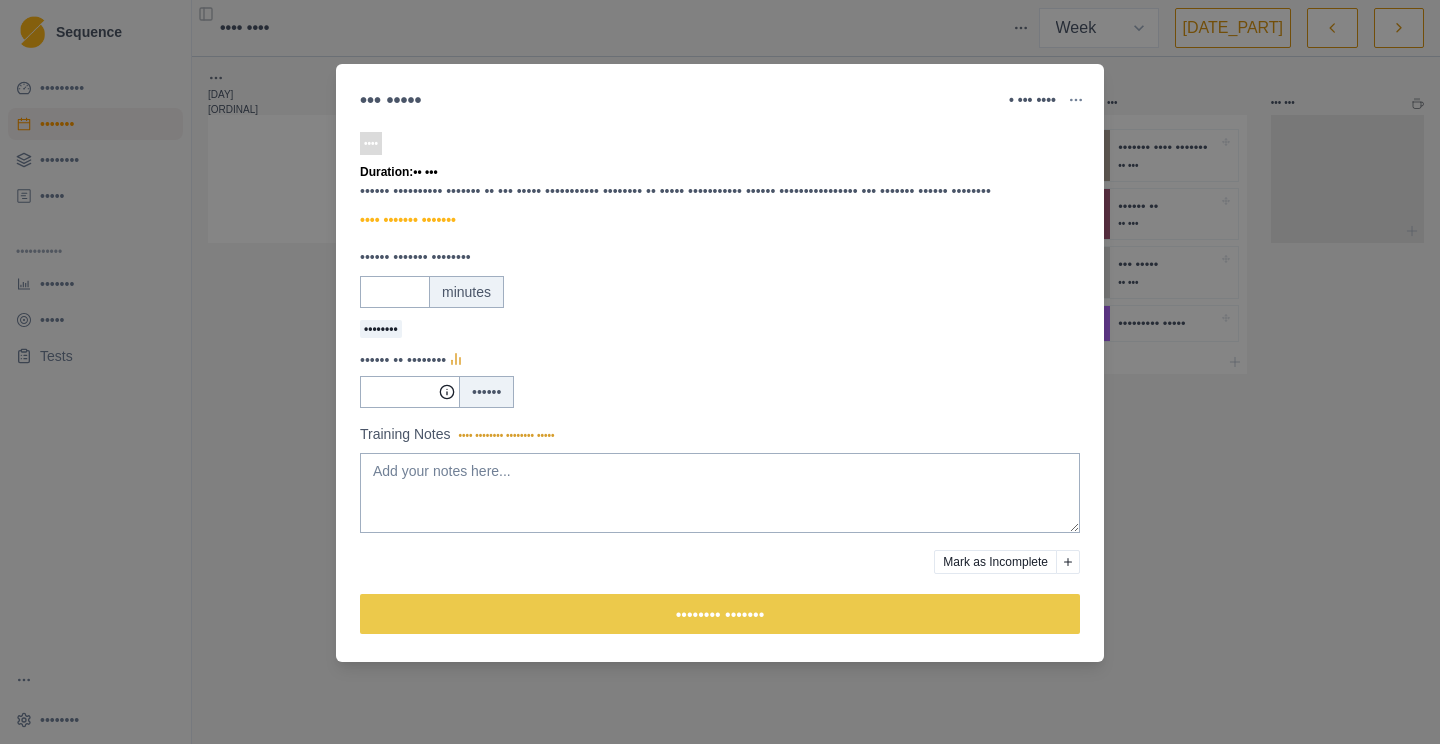 click on "••• ••••• • ••• •••• •••• •• •••• •••• ••••••• ••••••• •••• •••••••• ••••••• •••••••••• ••••••• •••••• •••• •••••••• •••• •••••••••  •• ••• •••••• •••••••••• ••••••• •• ••• ••••• ••••••••••• •••••••• •• ••••• ••••••••••• •••••• •••••••••••••••• ••• ••••••• •••••• ••••••••  •••• ••••••• ••••••• •••••• ••••••• •••••••• •• ••••••• •••••••• •••••• •• •••••••• •••••• •••••••• ••••• •••• •••••••• •••••••• ••••• •••• •• •••••••••• •••••••• •••••••" at bounding box center [720, 372] 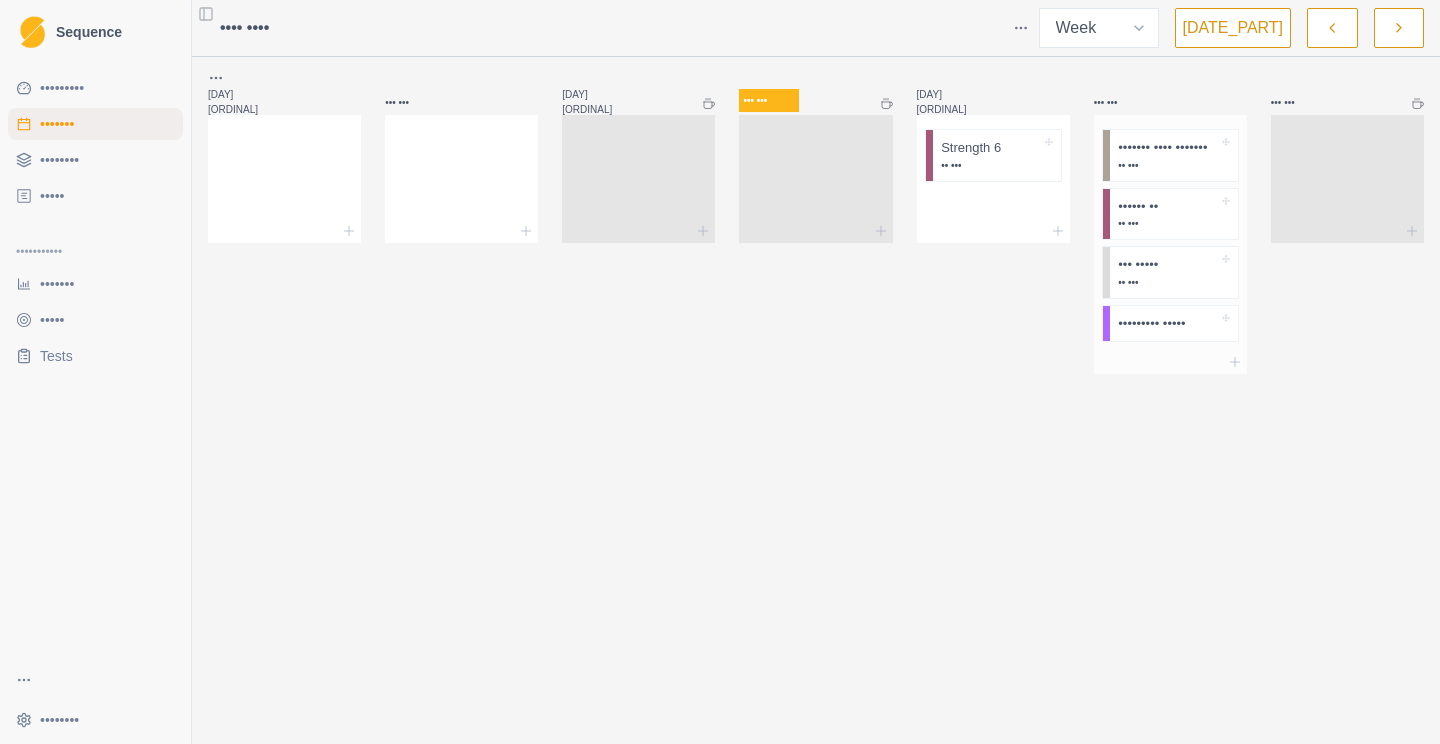 click on "•••••• •• •• •••" at bounding box center [997, 155] 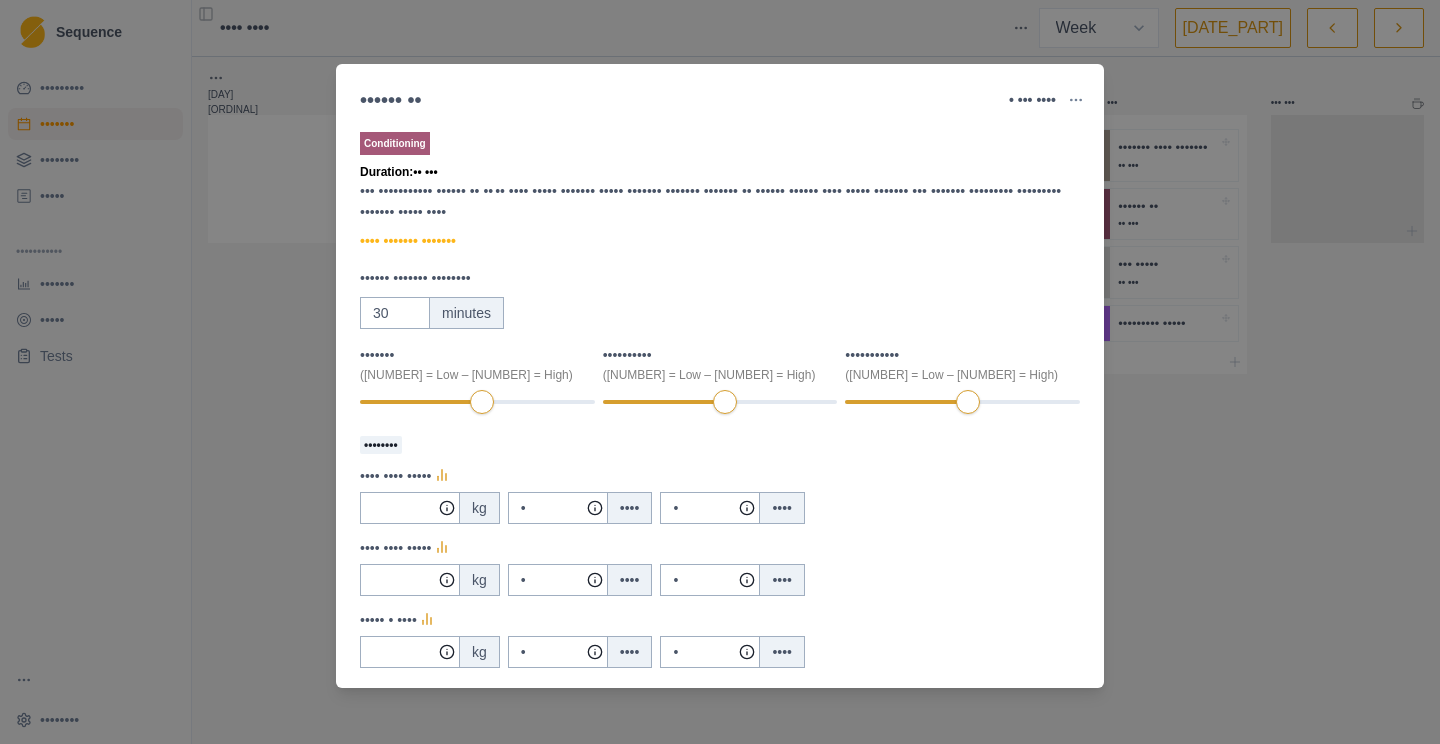 click on "•••••• •• • ••• •••• •••• •• •••• •••• ••••••• ••••••• •••• •••••••• ••••••• •••••••••• ••••••• •••••• •••• •••••••• •••••••••••• •••••••••  •• ••• ••• ••••••••••• •••••• •• •• •• •••• ••••• ••••••• ••••• ••••••• ••••••• ••••••• •• •••••• •••••• •••• ••••• ••••••• ••• ••••••• ••••••••• ••••••••• ••••••• ••••• •••• •••• ••••••• ••••••• •••••• ••••••• •••••••• •• ••••••• ••••••• •• • ••• • •• • ••••• •••••••••• •• • ••• • •• • ••••• ••••••••••• •• • ••• • •• • ••••• •••••••• •••• •••• ••••• •• • •••• • •••• •••• •••• ••••• •• • •••• • •••• ••••• • •••• •• • •••• • •••• •••••••• ••••• •••• •••••••• •••••••• ••••• •••• •• •••••••••• •••••••• •••••••" at bounding box center [720, 372] 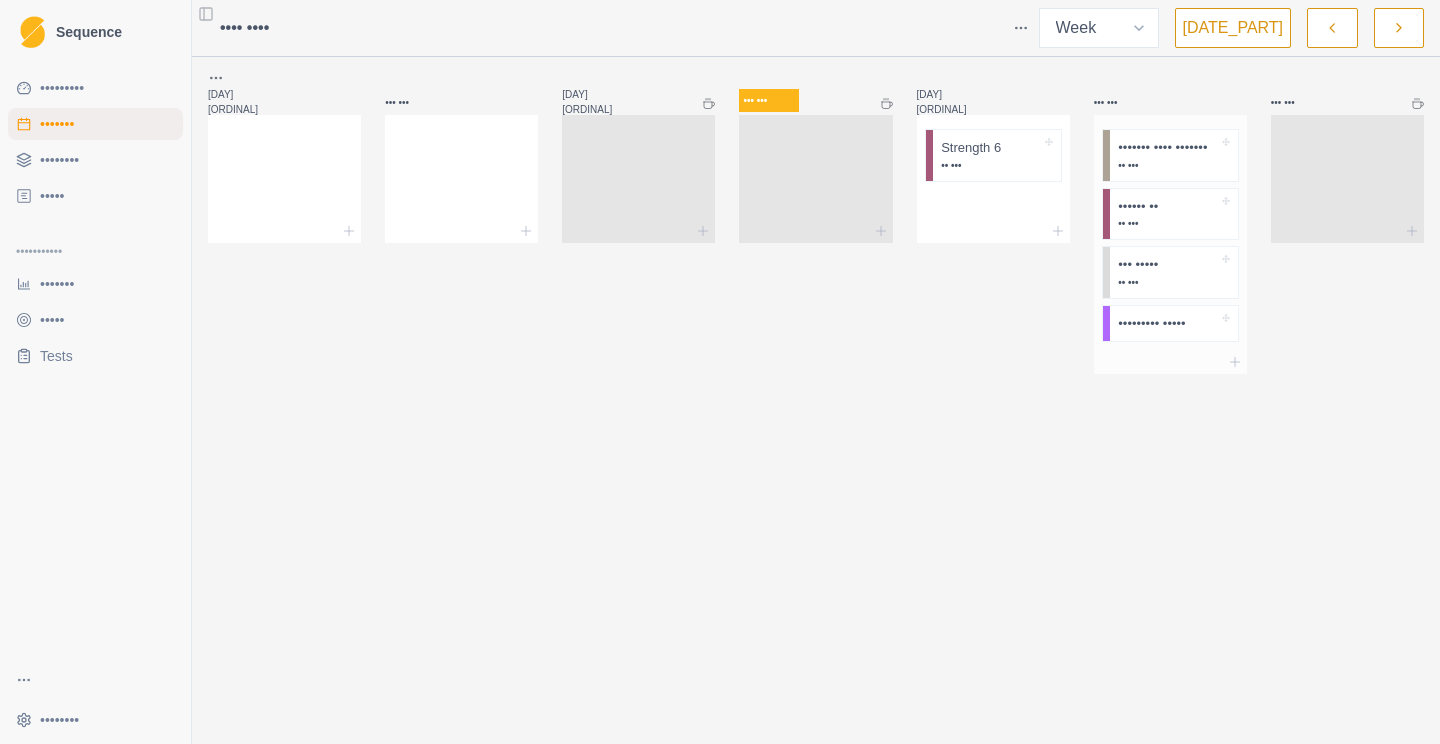 click on "••••••• •••• •••••••" at bounding box center [971, 148] 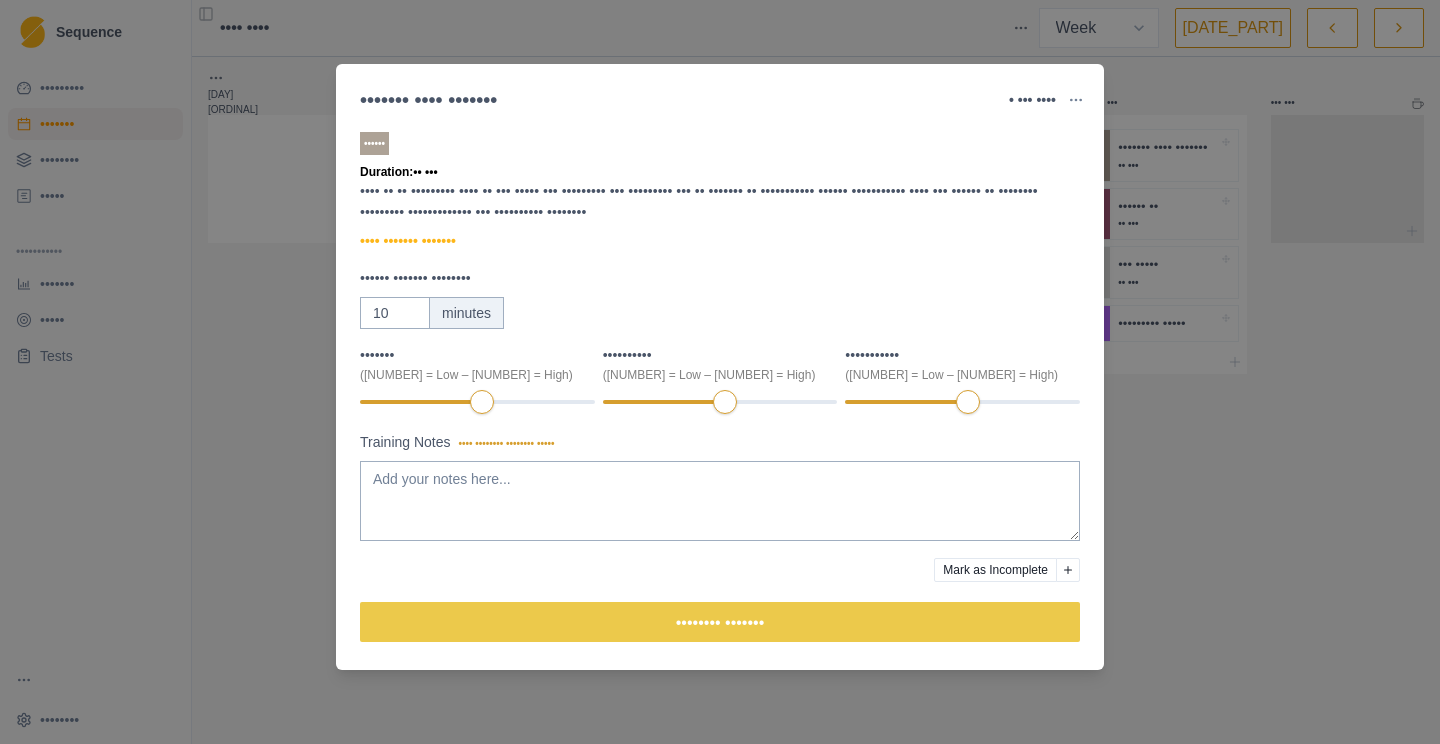 click on "••••••• •••• ••••••• • ••• •••• •••• •• •••• •••• ••••••• ••••••• •••• •••••••• ••••••• •••••••••• ••••••• •••••• •••• •••••••• •••••• •••••••••  •• ••• •••• •• •• ••••••••• •••• •• ••• ••••• ••• ••••••••• ••• ••••••••• ••• •• ••••••• •• ••••••••••• •••••• ••••••••••• ••••
••• •••••• •• •••••••• ••••••••• ••••••••••••• ••• •••••••••• •••••••• •••• ••••••• ••••••• •••••• ••••••• •••••••• •• ••••••• ••••••• •• • ••• • •• • ••••• •••••••••• •• • ••• • •• • ••••• ••••••••••• •• • ••• • •• • ••••• •••••••• ••••• •••• •••••••• •••••••• ••••• •••• •• •••••••••• •••••••• •••••••" at bounding box center (720, 372) 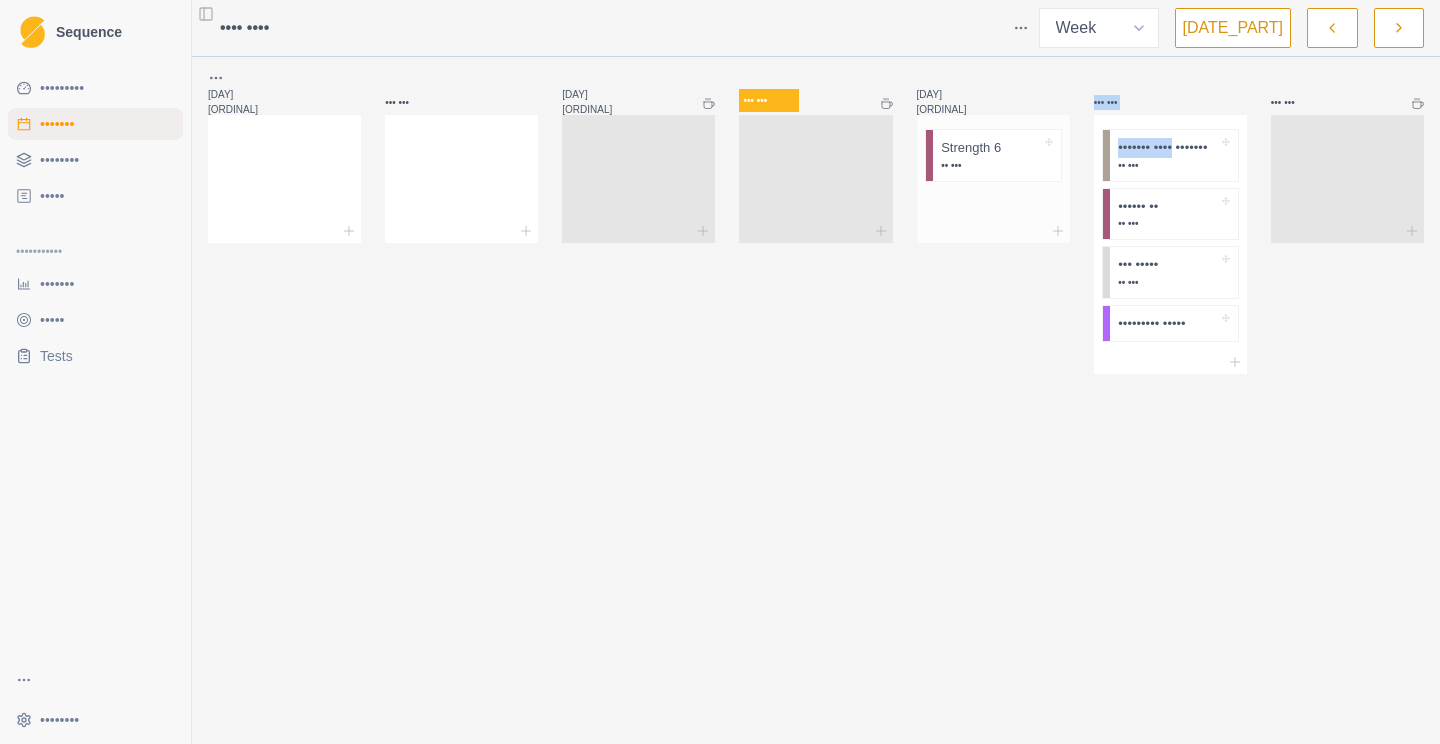 drag, startPoint x: 1203, startPoint y: 124, endPoint x: 1045, endPoint y: 194, distance: 172.81204 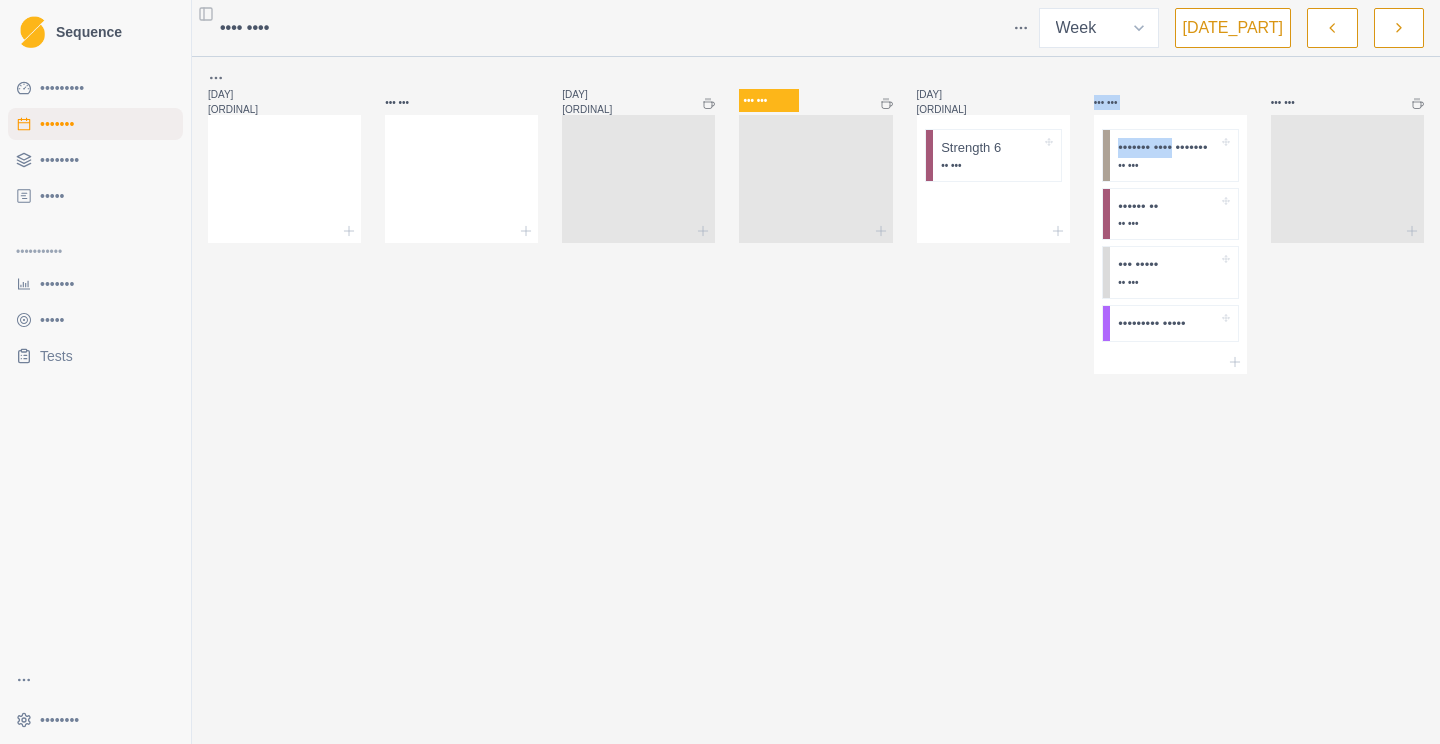 click on "[DAY] [ORDINAL] [DAY_OF_WEEK] [NUMBER] [TIME_UNIT]" at bounding box center [993, 220] 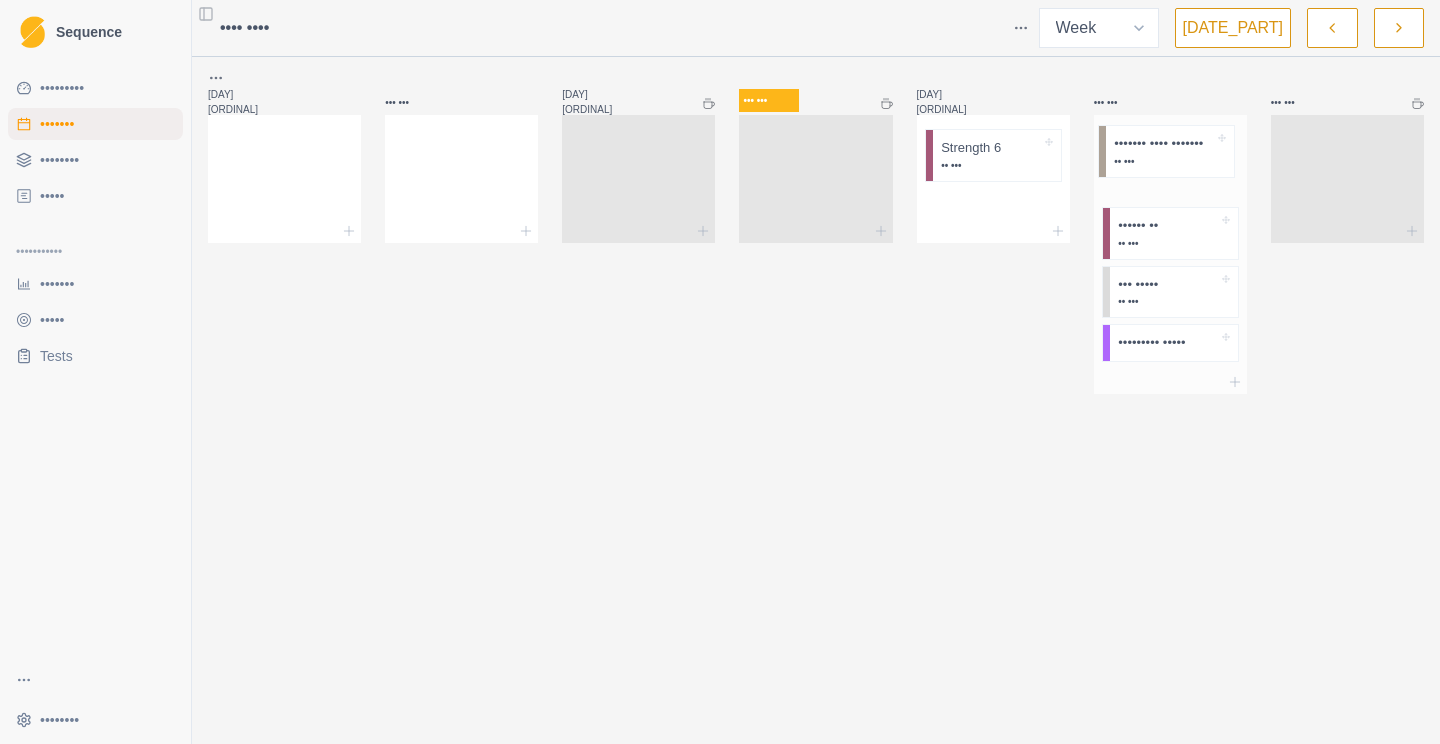 drag, startPoint x: 1157, startPoint y: 180, endPoint x: 1145, endPoint y: 176, distance: 12.649111 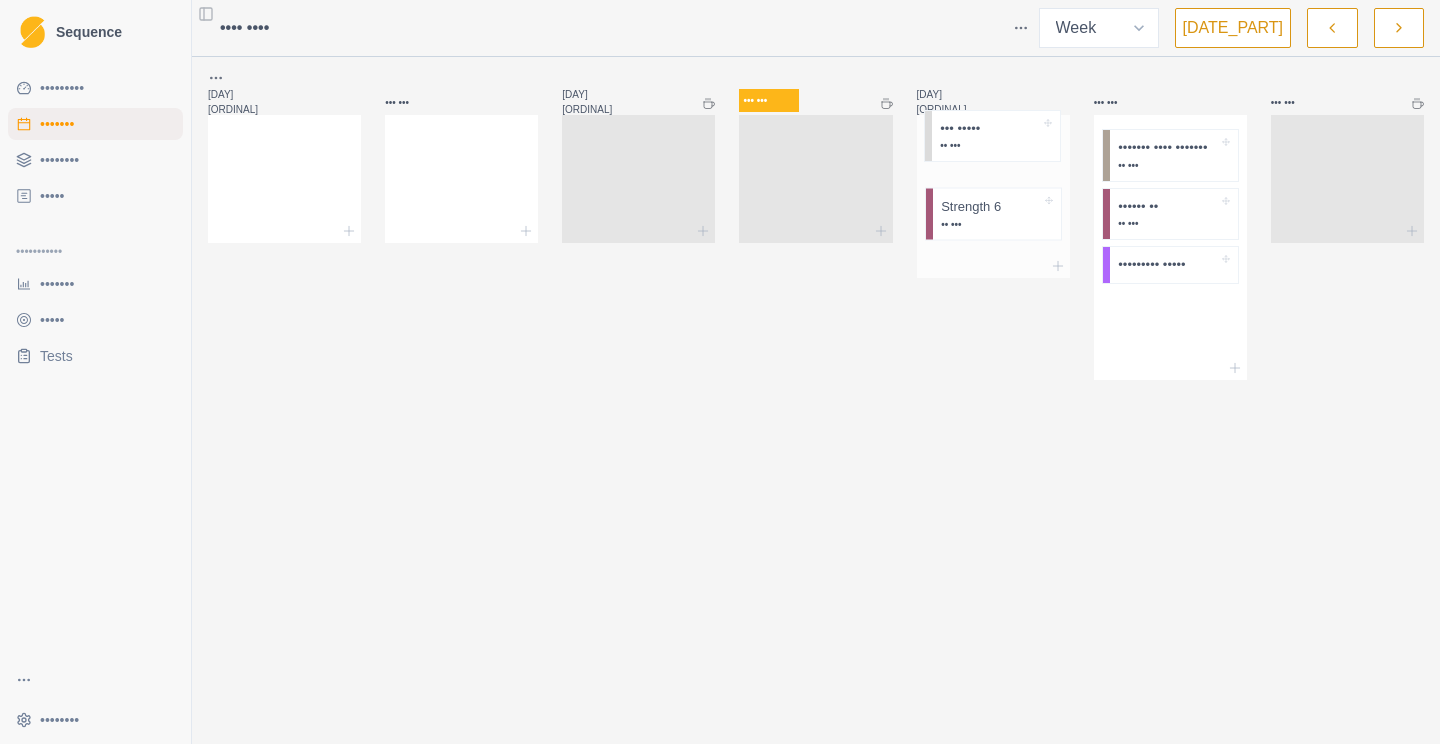 drag, startPoint x: 1155, startPoint y: 294, endPoint x: 963, endPoint y: 136, distance: 248.65237 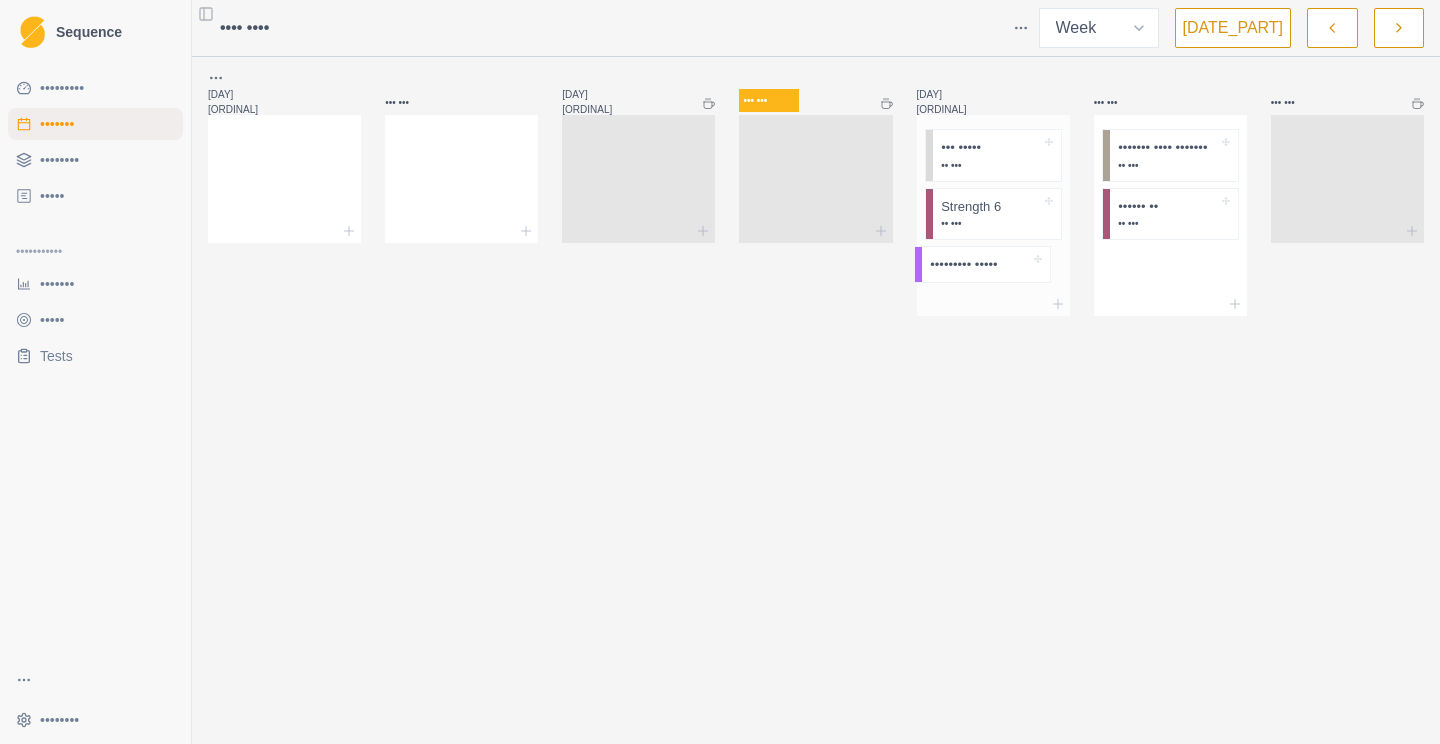 drag, startPoint x: 1183, startPoint y: 290, endPoint x: 989, endPoint y: 270, distance: 195.0282 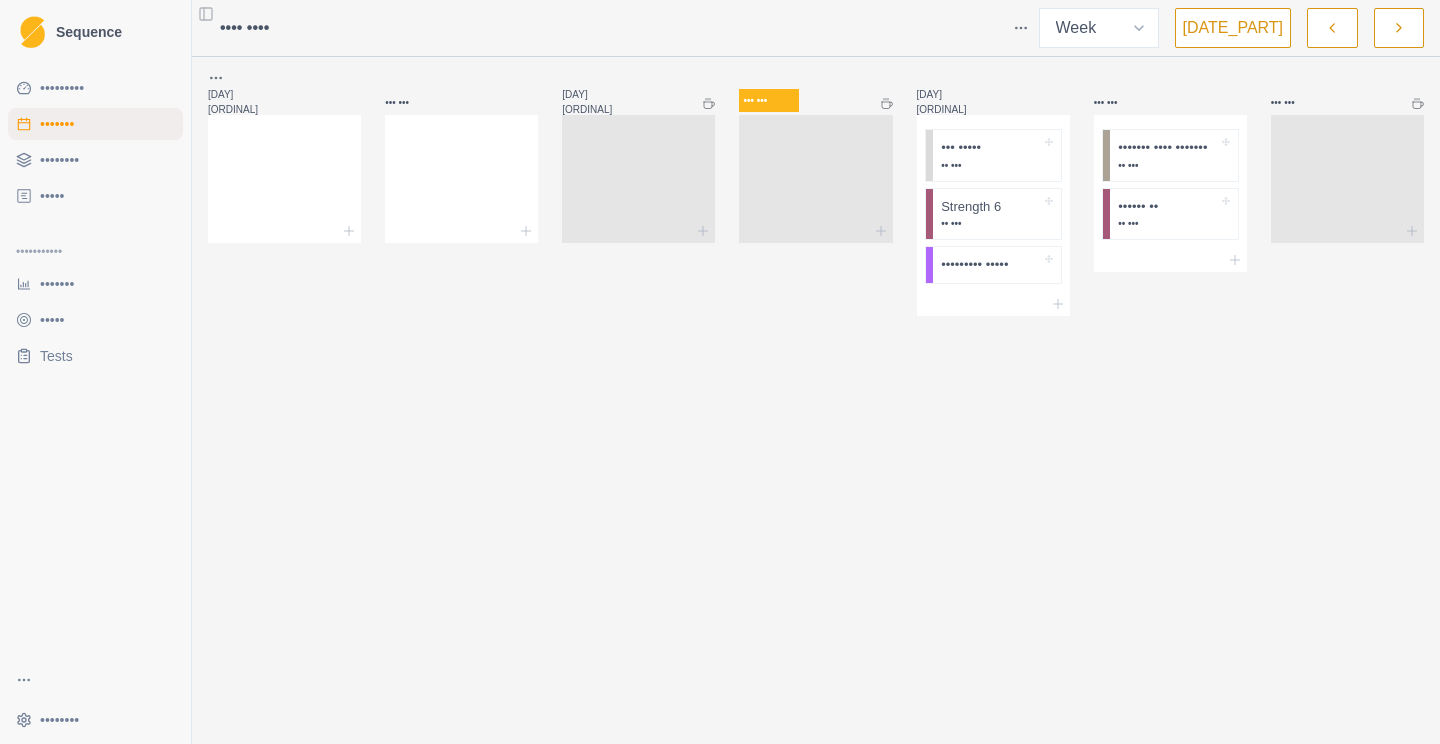 click on "•••••" at bounding box center [52, 196] 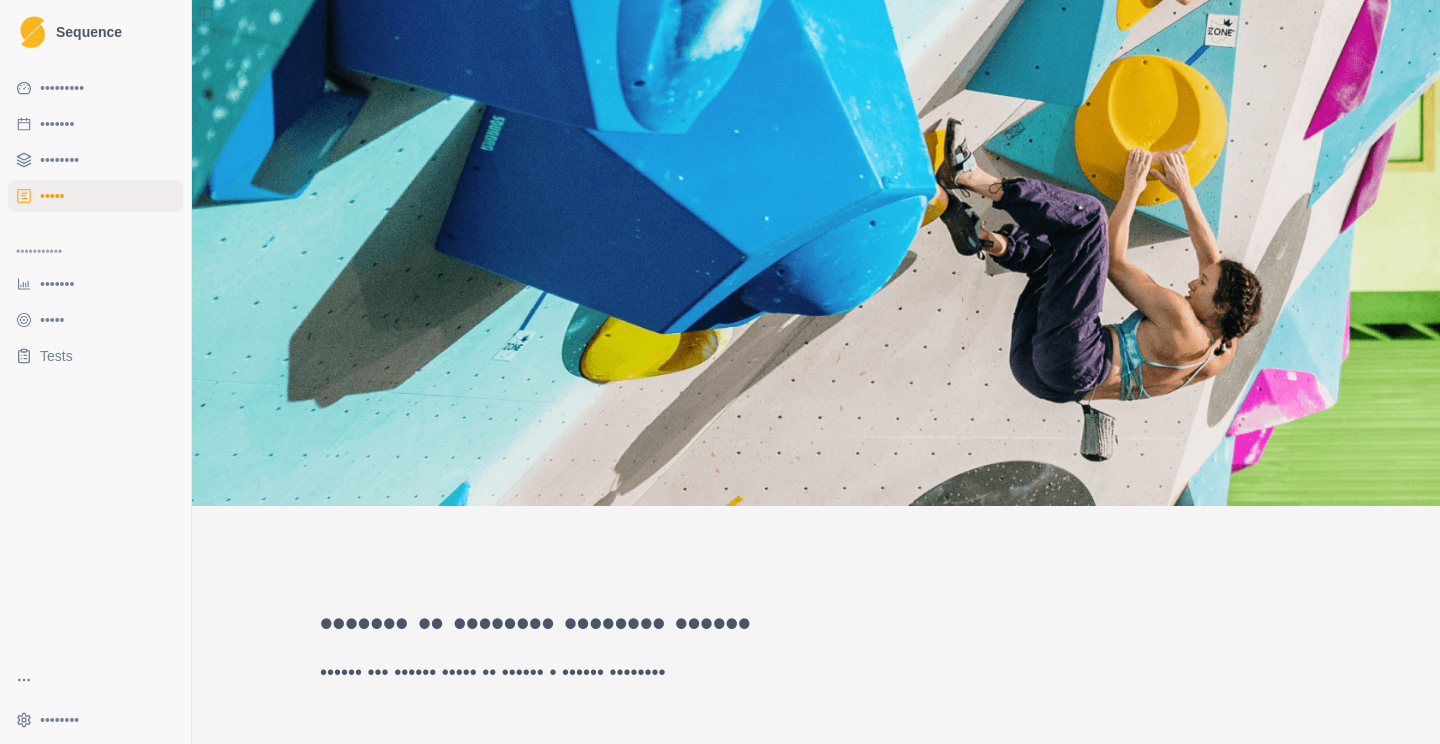 click on "Tests" at bounding box center [56, 356] 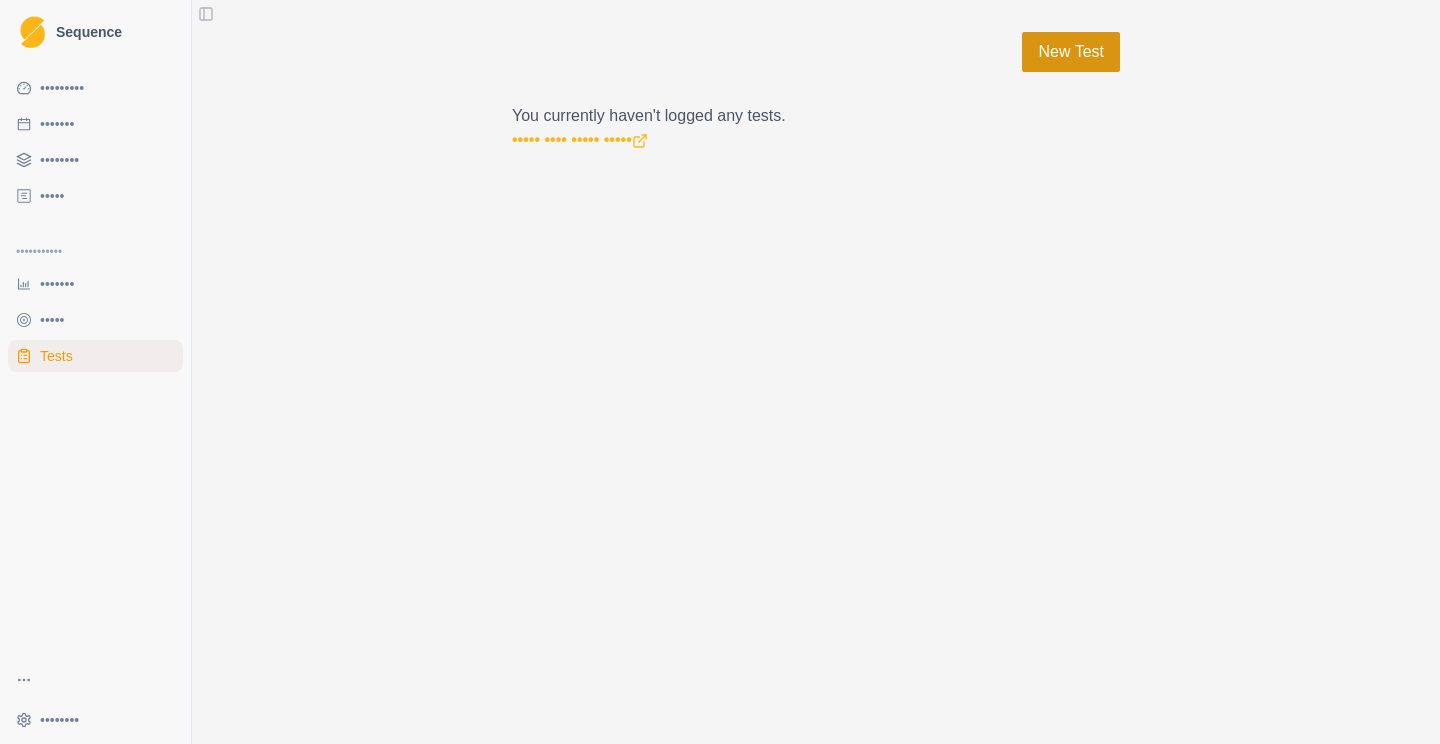 click on "New Test" at bounding box center (1071, 52) 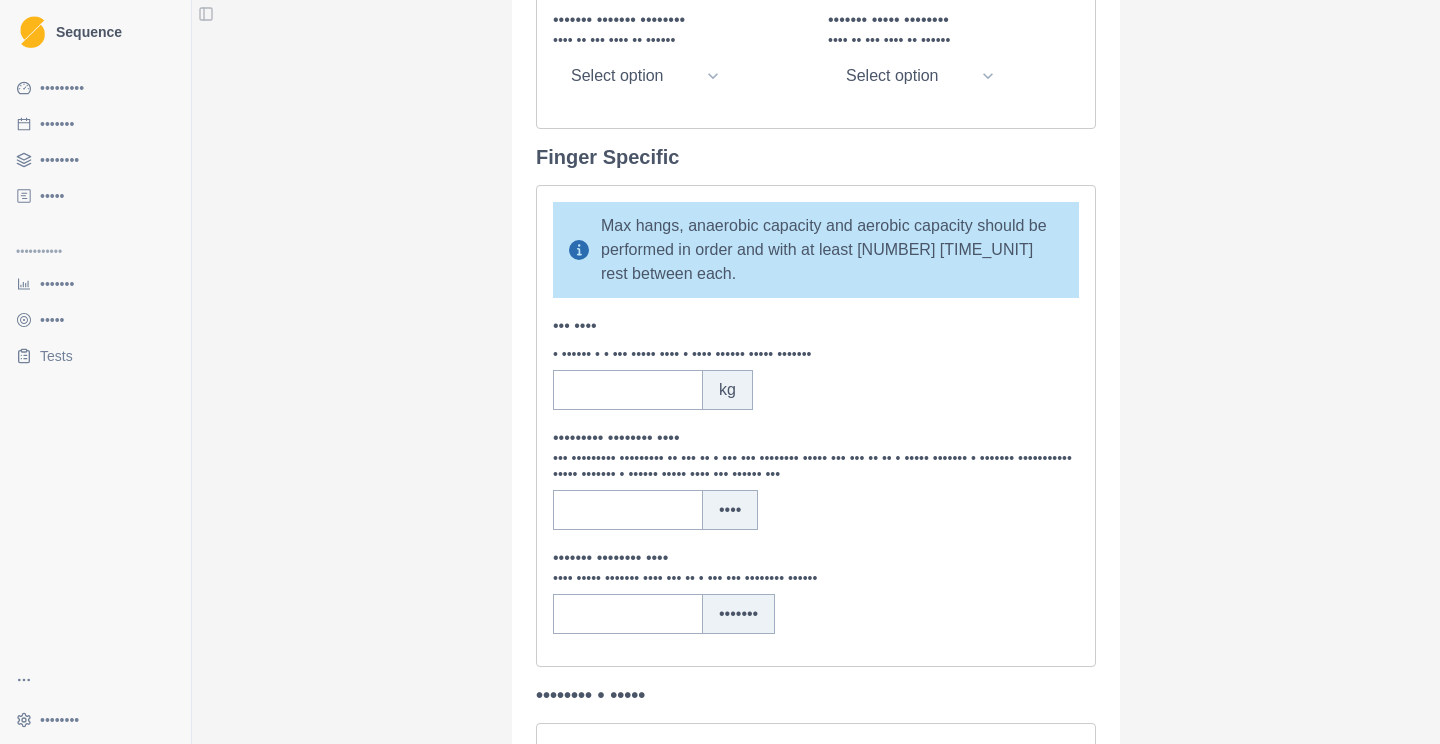 scroll, scrollTop: 530, scrollLeft: 0, axis: vertical 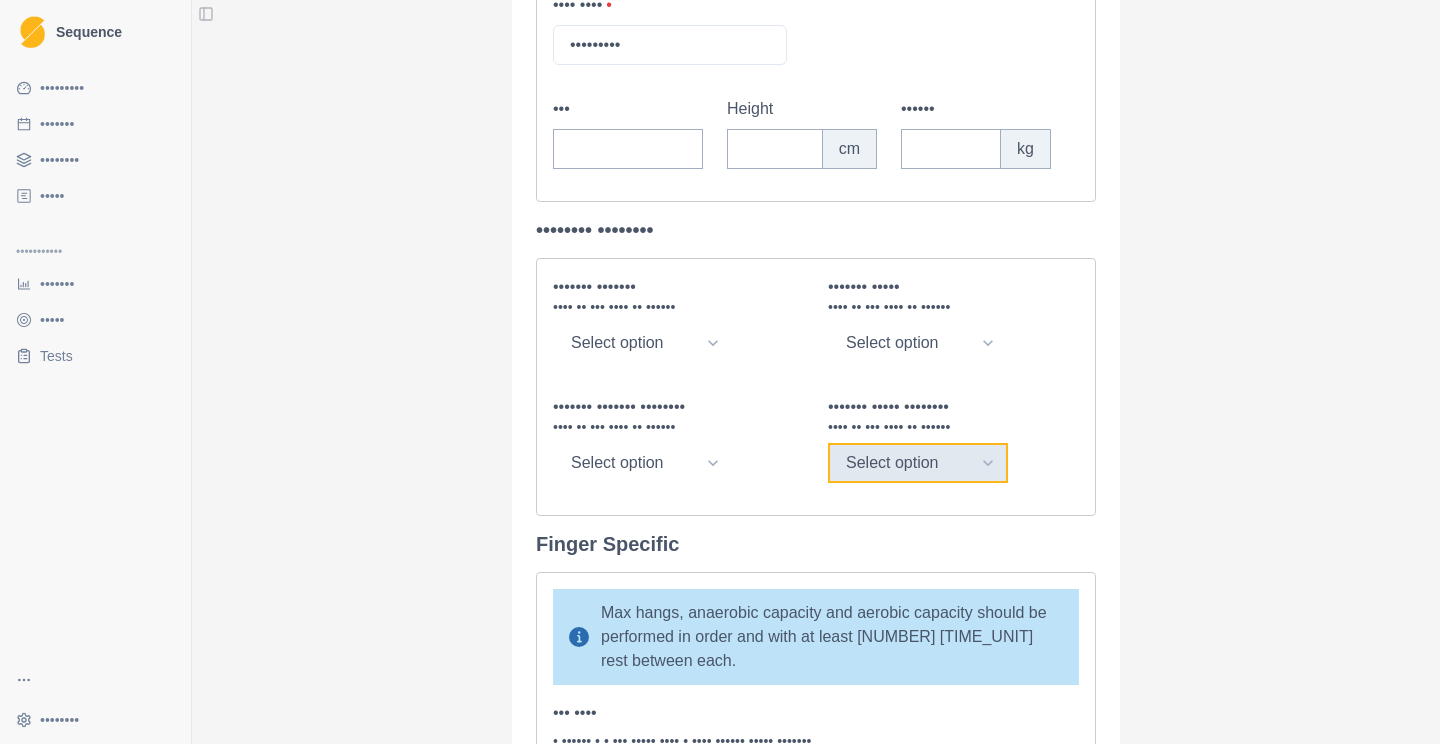 click on "Select option [GRADE] [GRADE] [GRADE] [GRADE] [GRADE] [GRADE] [GRADE] [GRADE] [GRADE] [GRADE] [GRADE] [GRADE] [GRADE] [GRADE] [GRADE] [GRADE] [GRADE] [GRADE] [GRADE]" at bounding box center [918, 463] 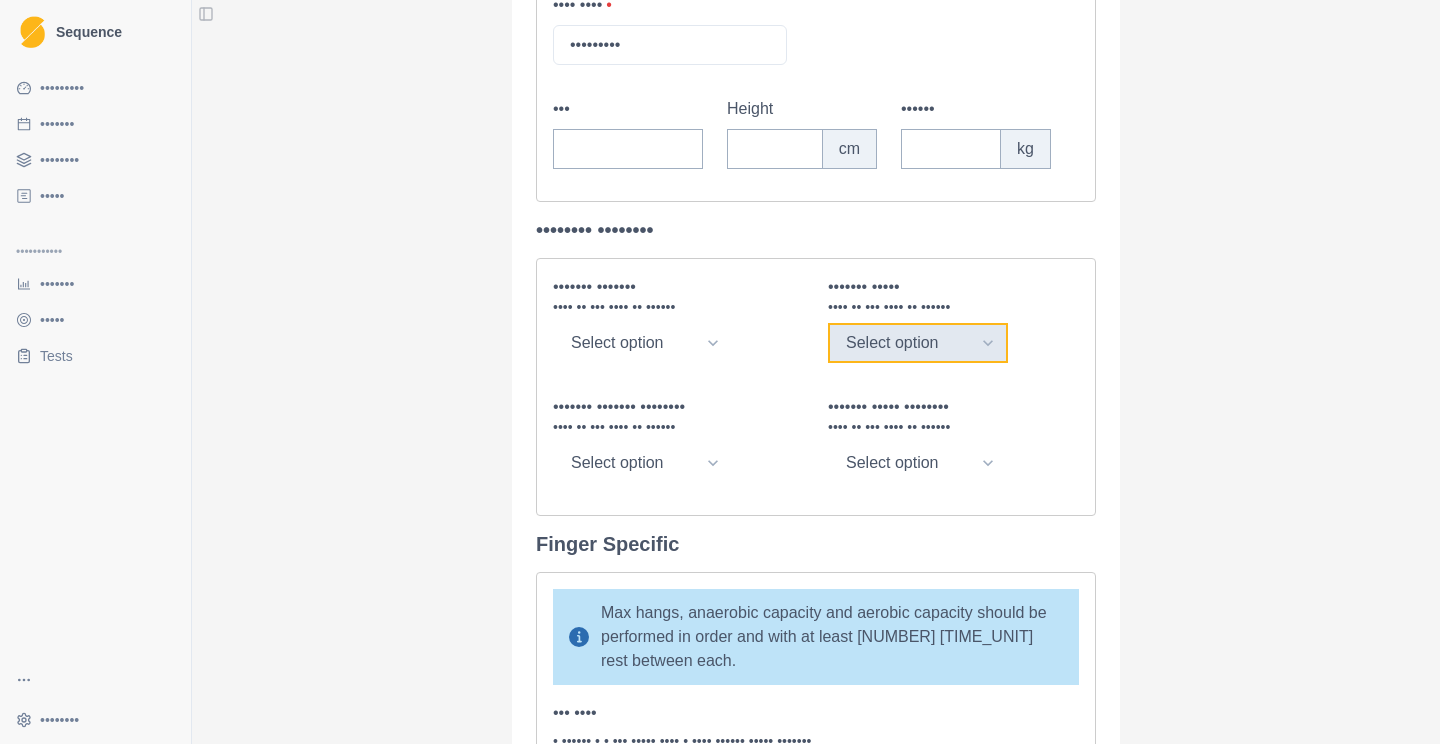 click on "Select option [GRADE] [GRADE] [GRADE] [GRADE] [GRADE] [GRADE] [GRADE] [GRADE] [GRADE] [GRADE] [GRADE] [GRADE] [GRADE] [GRADE] [GRADE] [GRADE] [GRADE] [GRADE] [GRADE]" at bounding box center (918, 343) 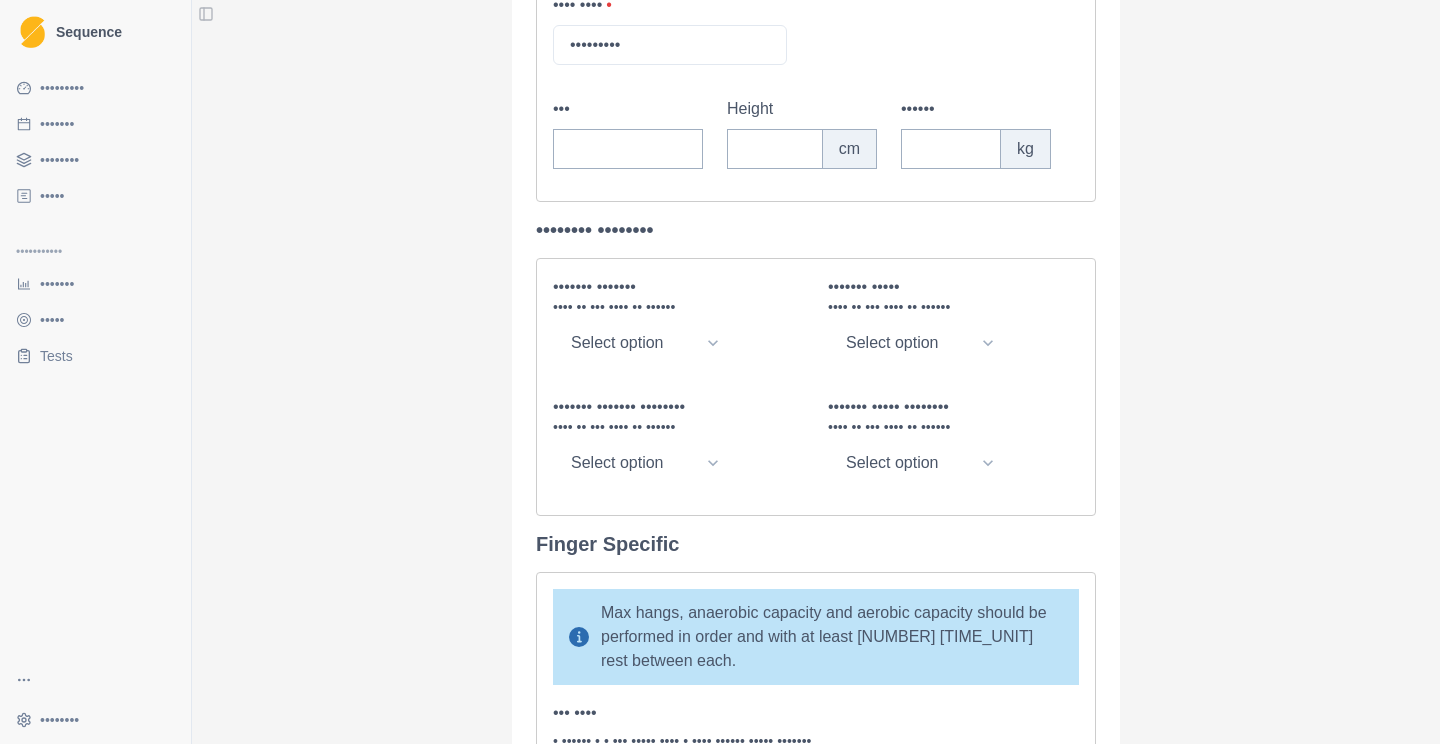 click on "Toggle Sidebar" at bounding box center (206, 14) 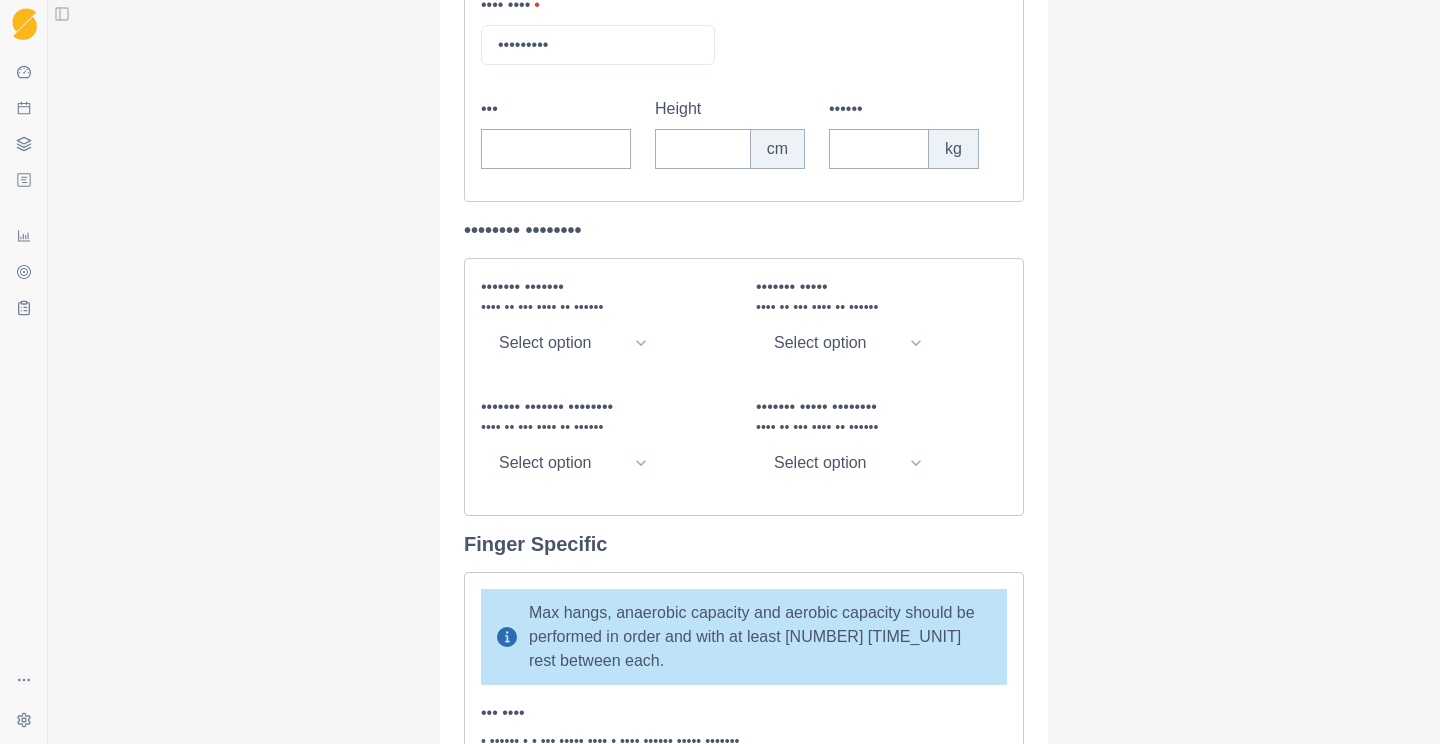 click on "Toggle Sidebar" at bounding box center [62, 14] 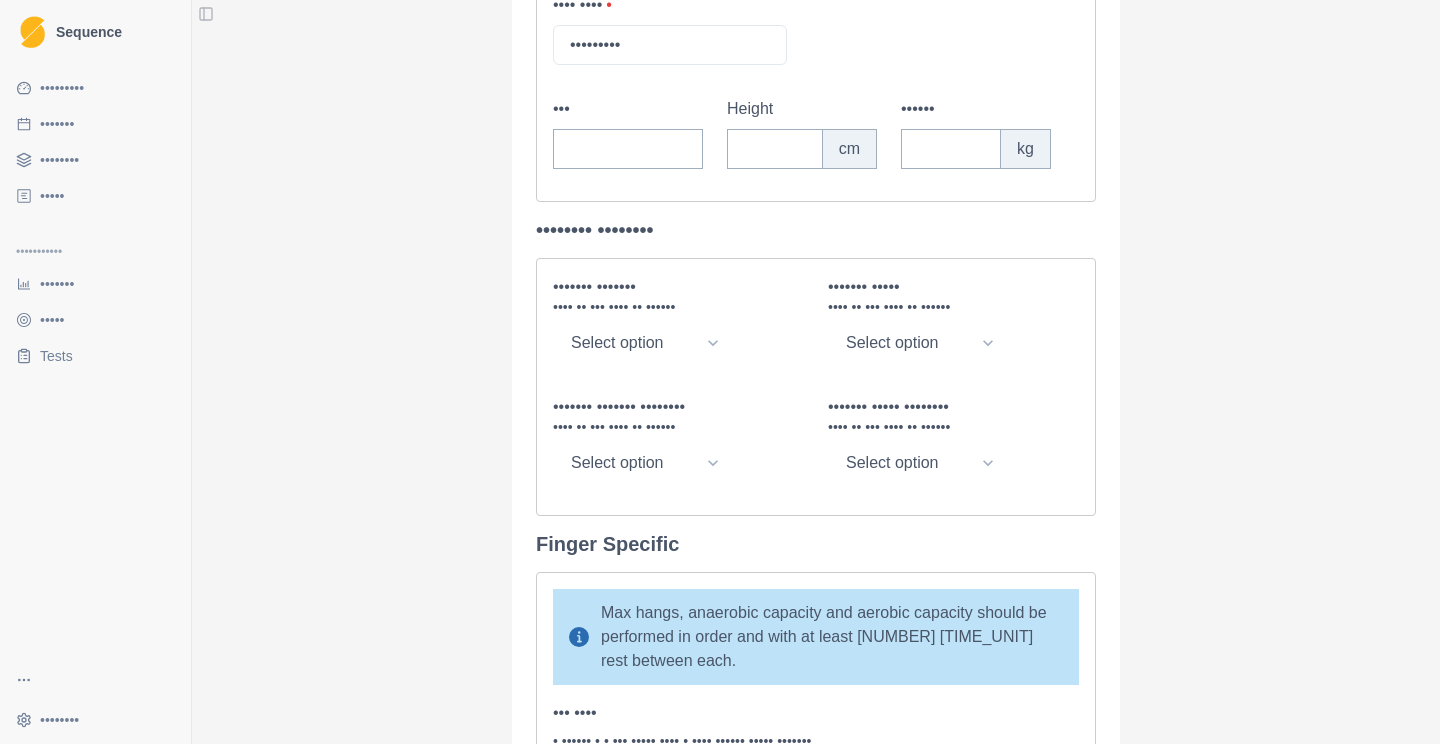click on "•••••••••" at bounding box center [62, 88] 